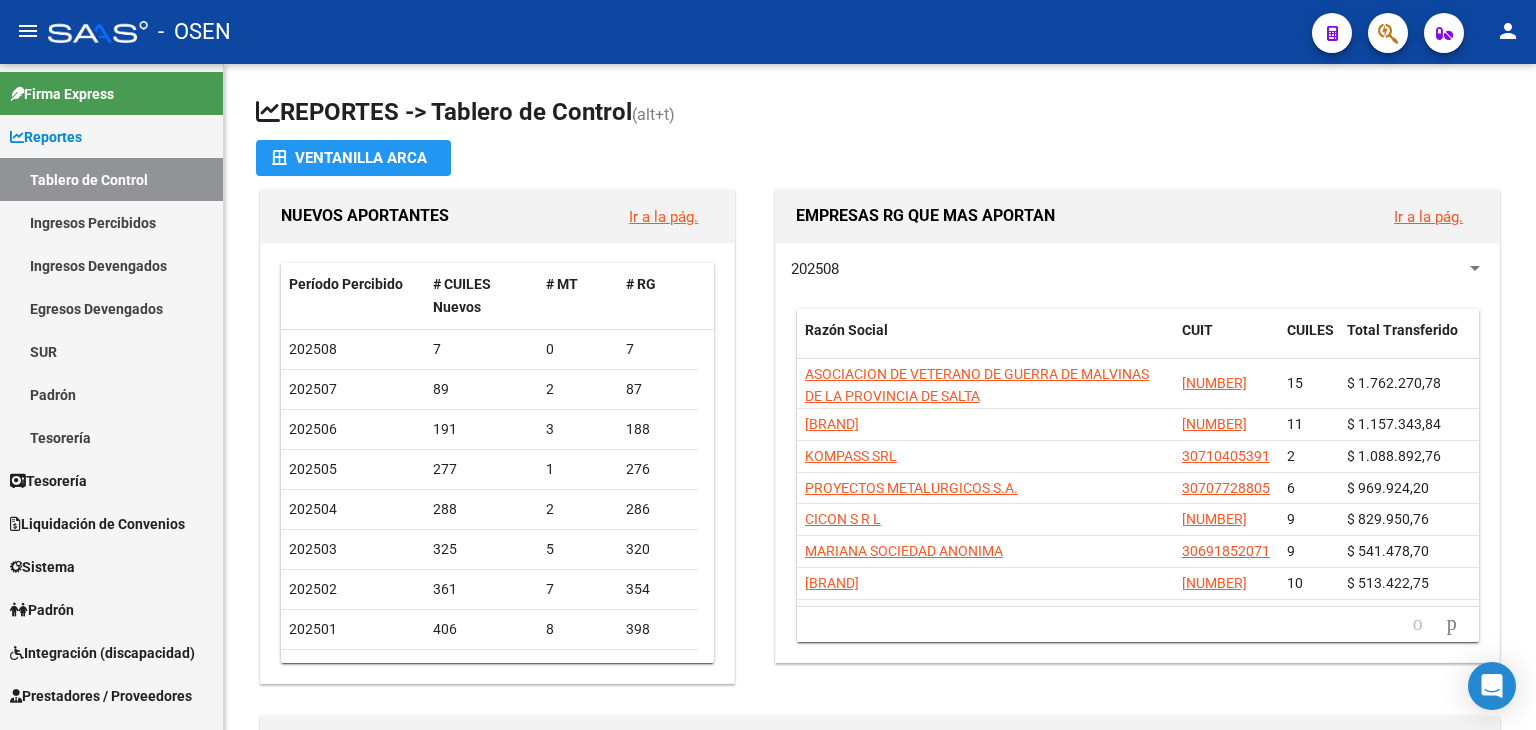 scroll, scrollTop: 0, scrollLeft: 0, axis: both 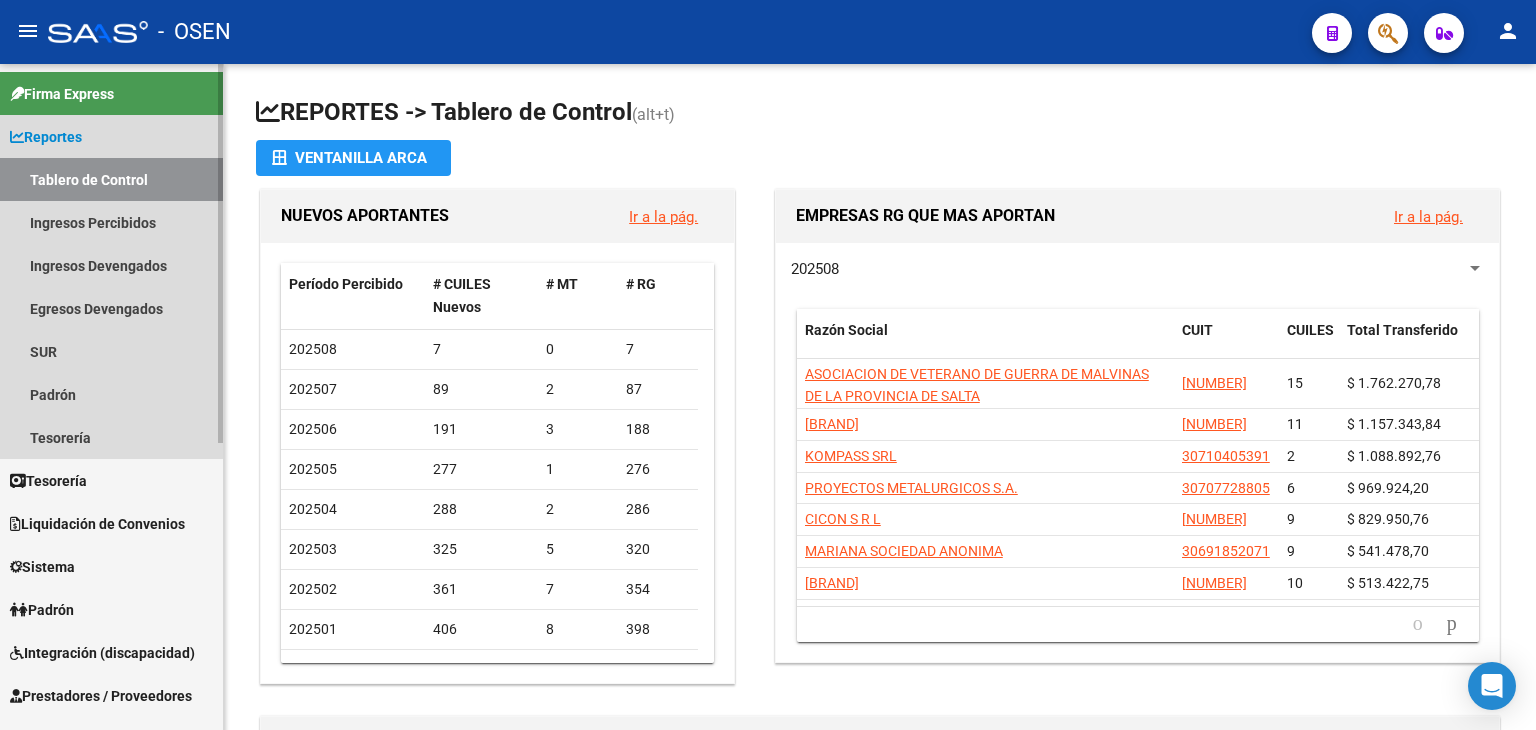 click on "Reportes" at bounding box center (46, 137) 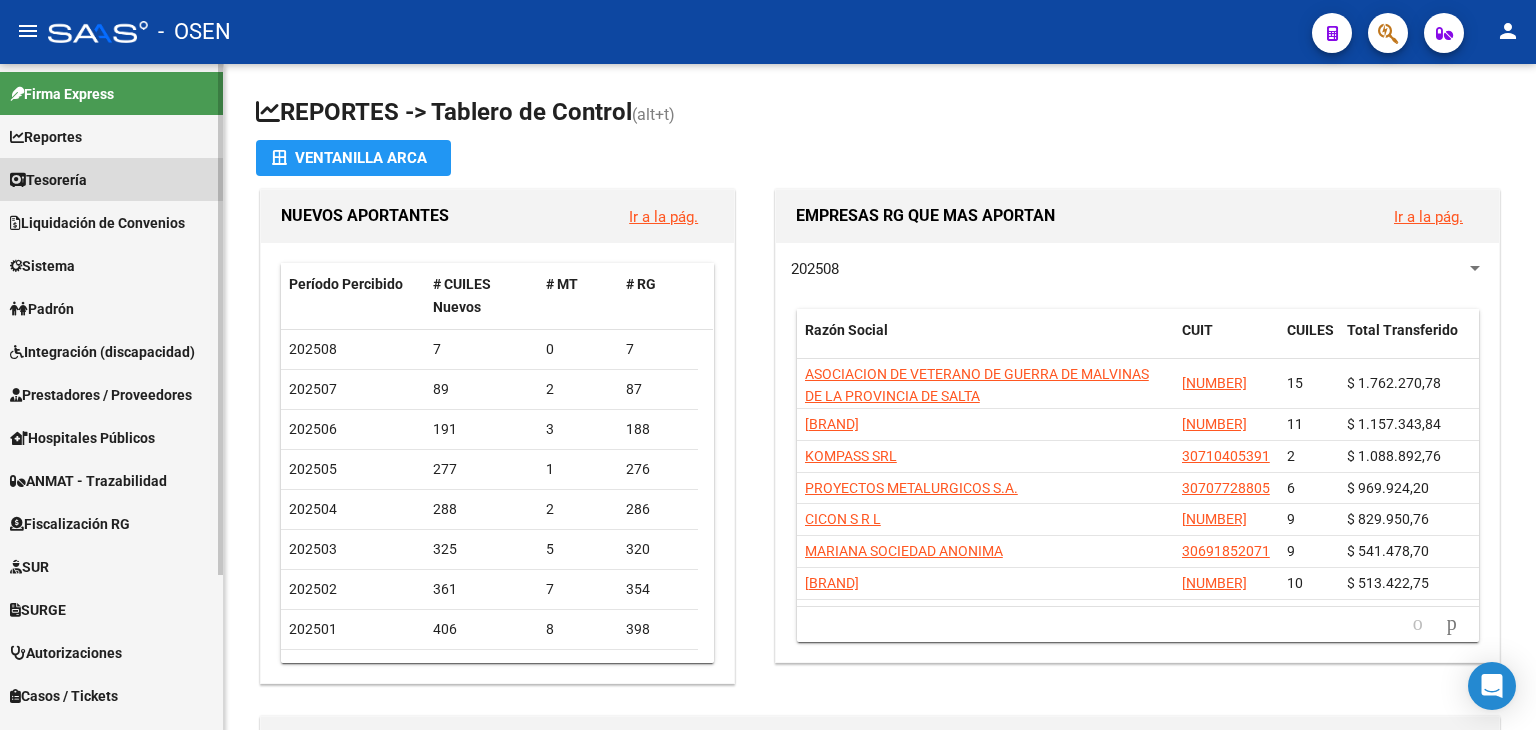 click on "Tesorería" at bounding box center [48, 180] 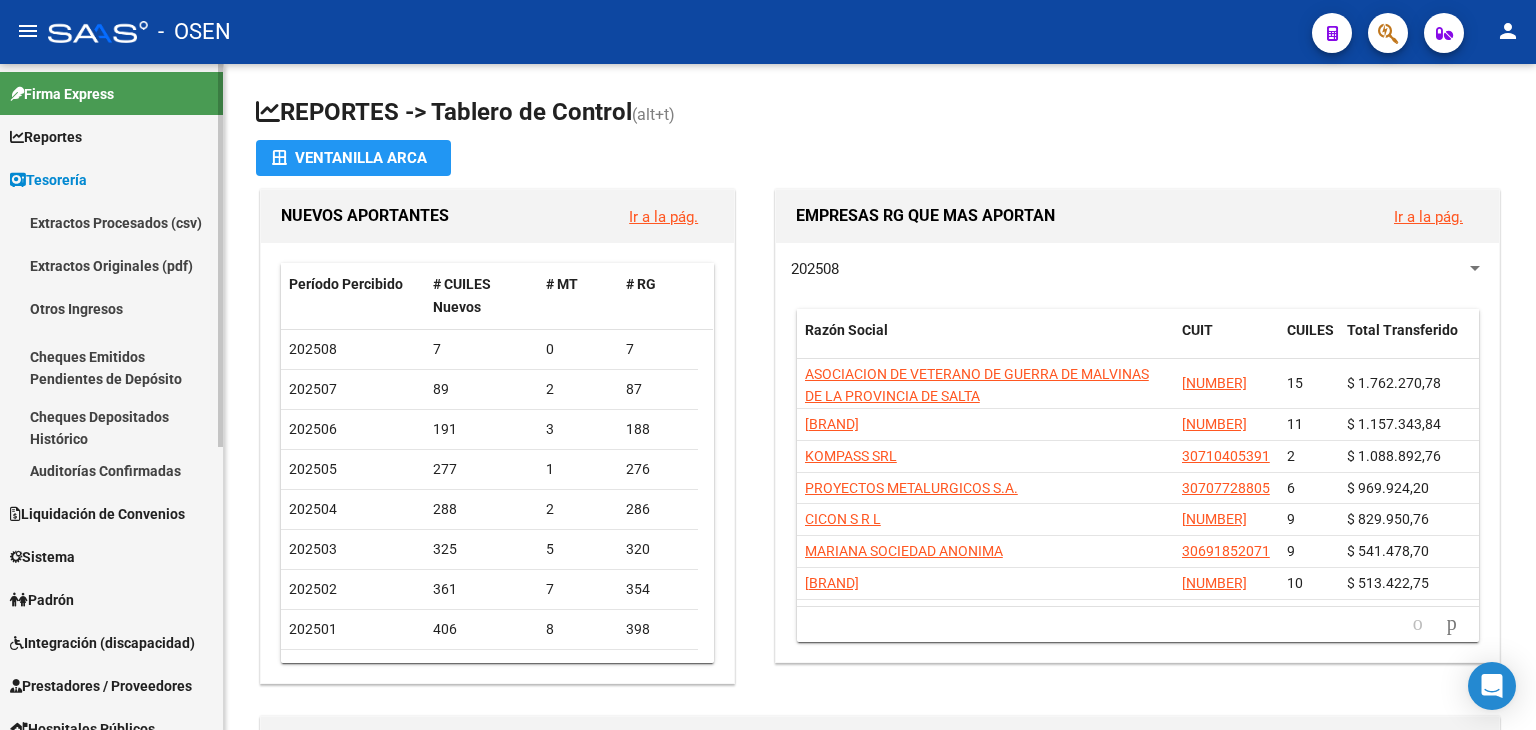 click on "Auditorías Confirmadas" at bounding box center (111, 470) 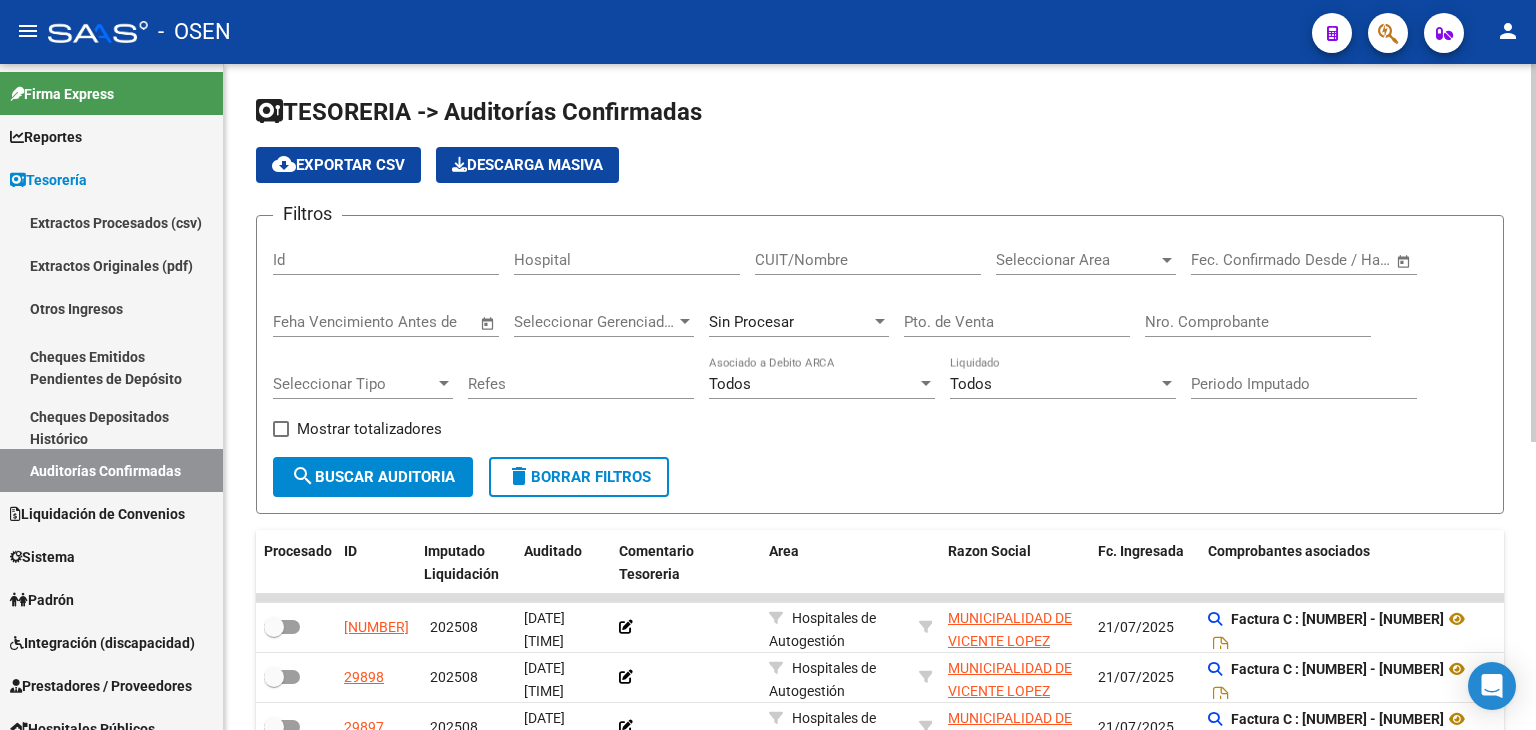 click on "Seleccionar Area" at bounding box center (1077, 260) 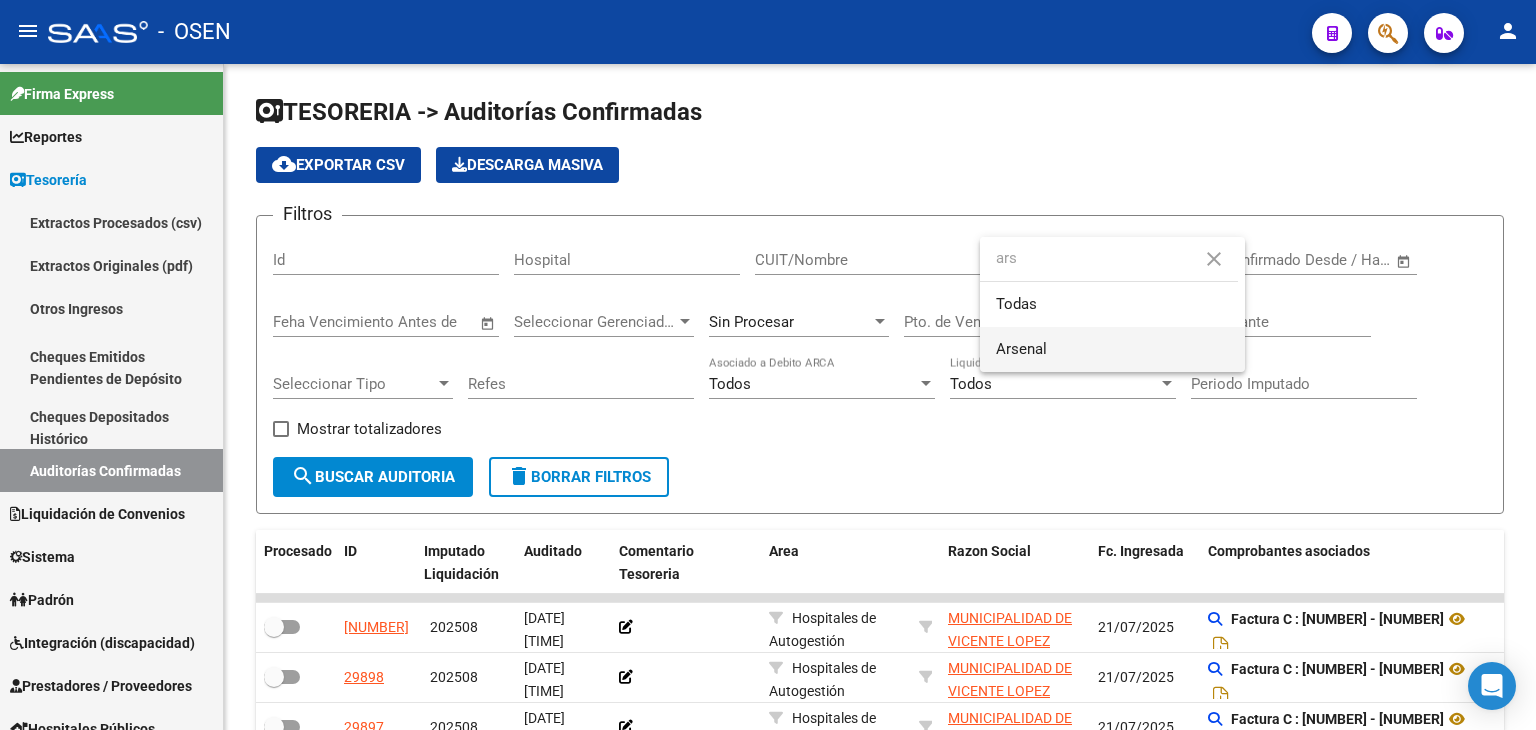 type on "ars" 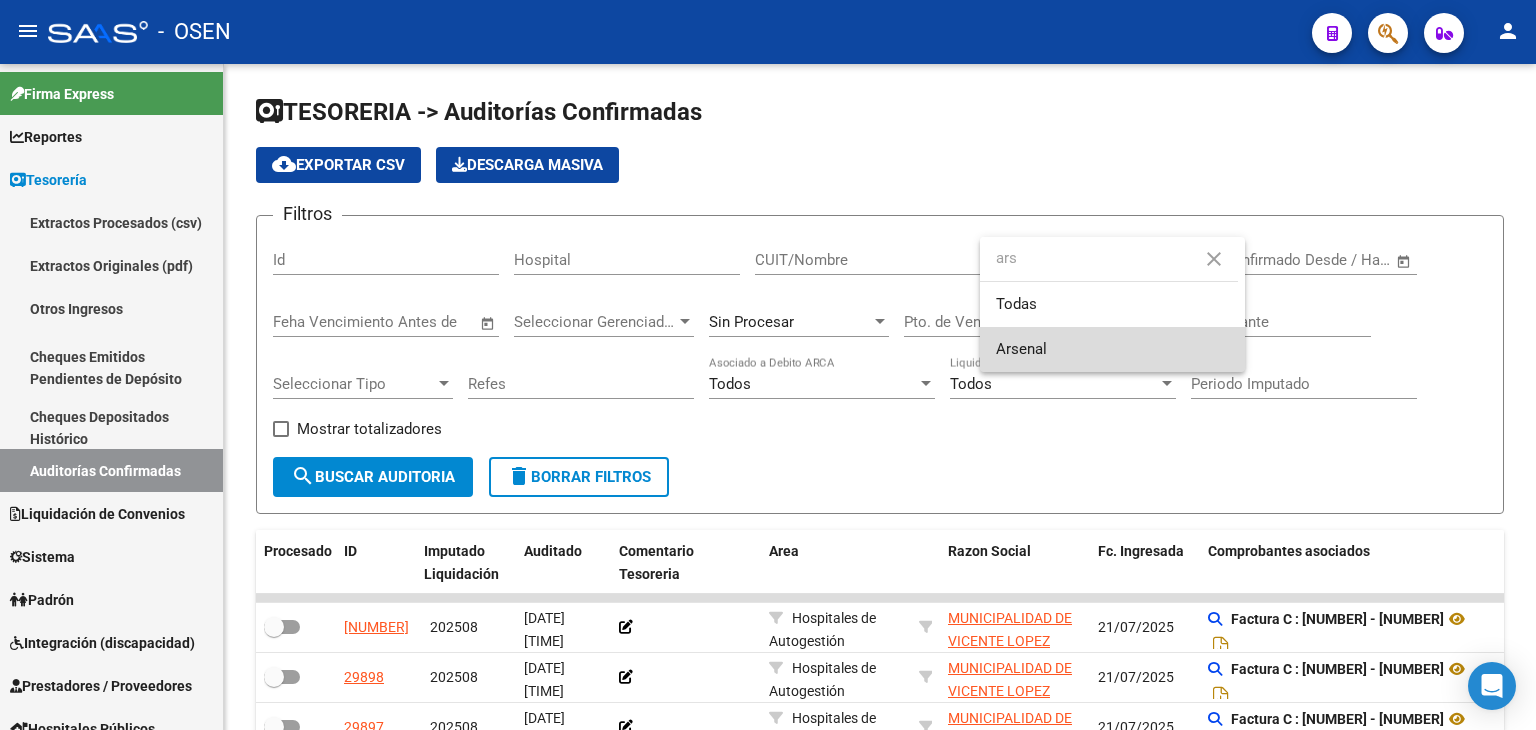 click on "Arsenal" at bounding box center (1112, 349) 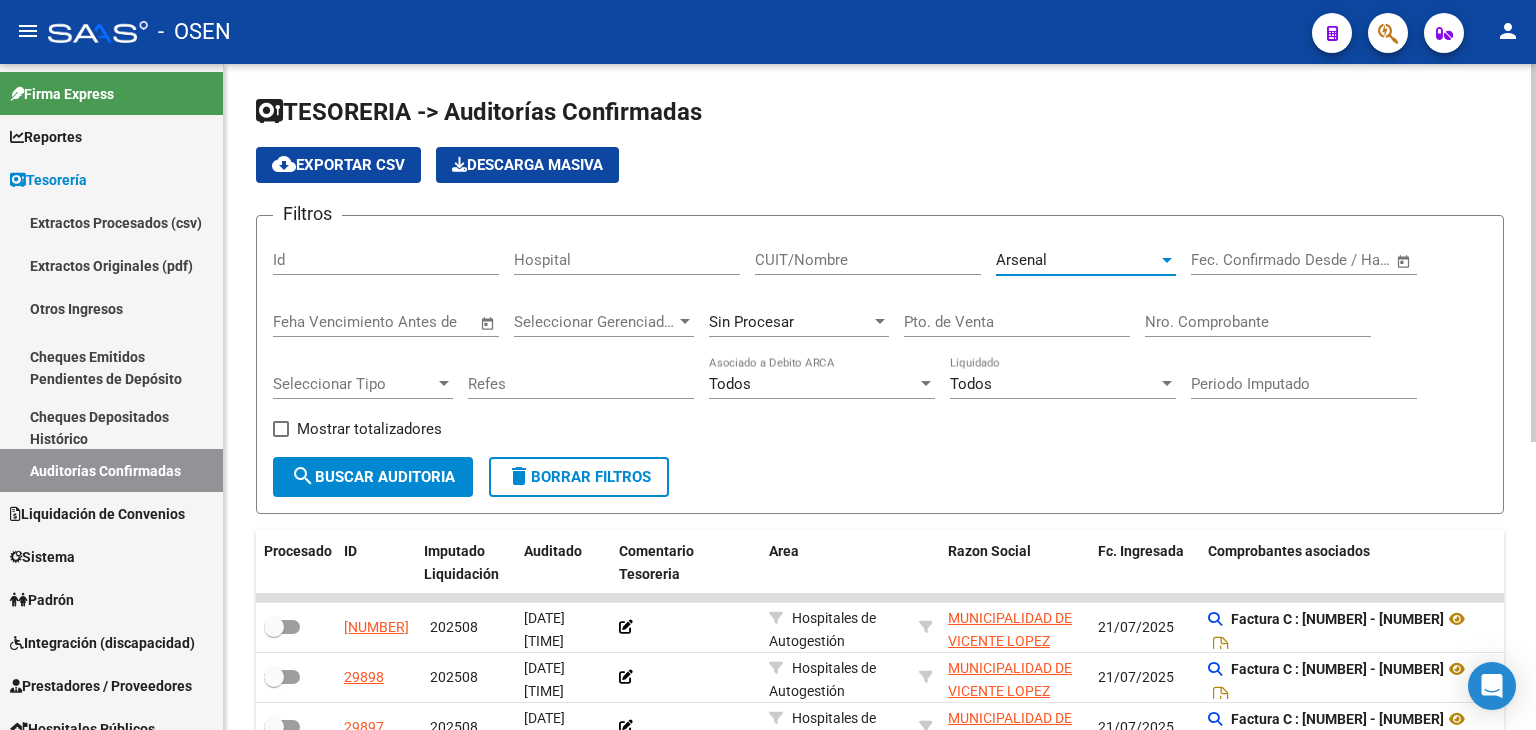 scroll, scrollTop: 333, scrollLeft: 0, axis: vertical 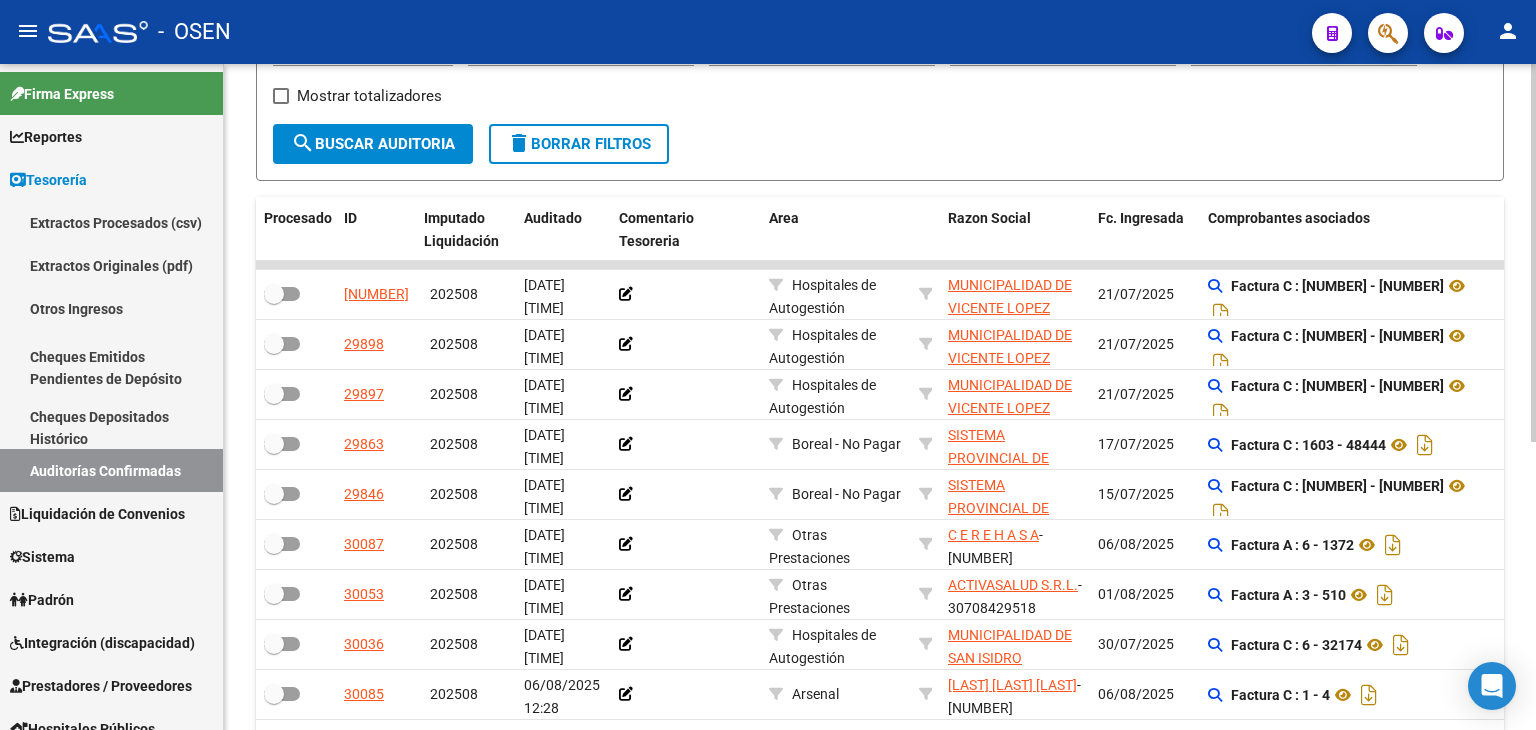 click on "search  Buscar Auditoria" 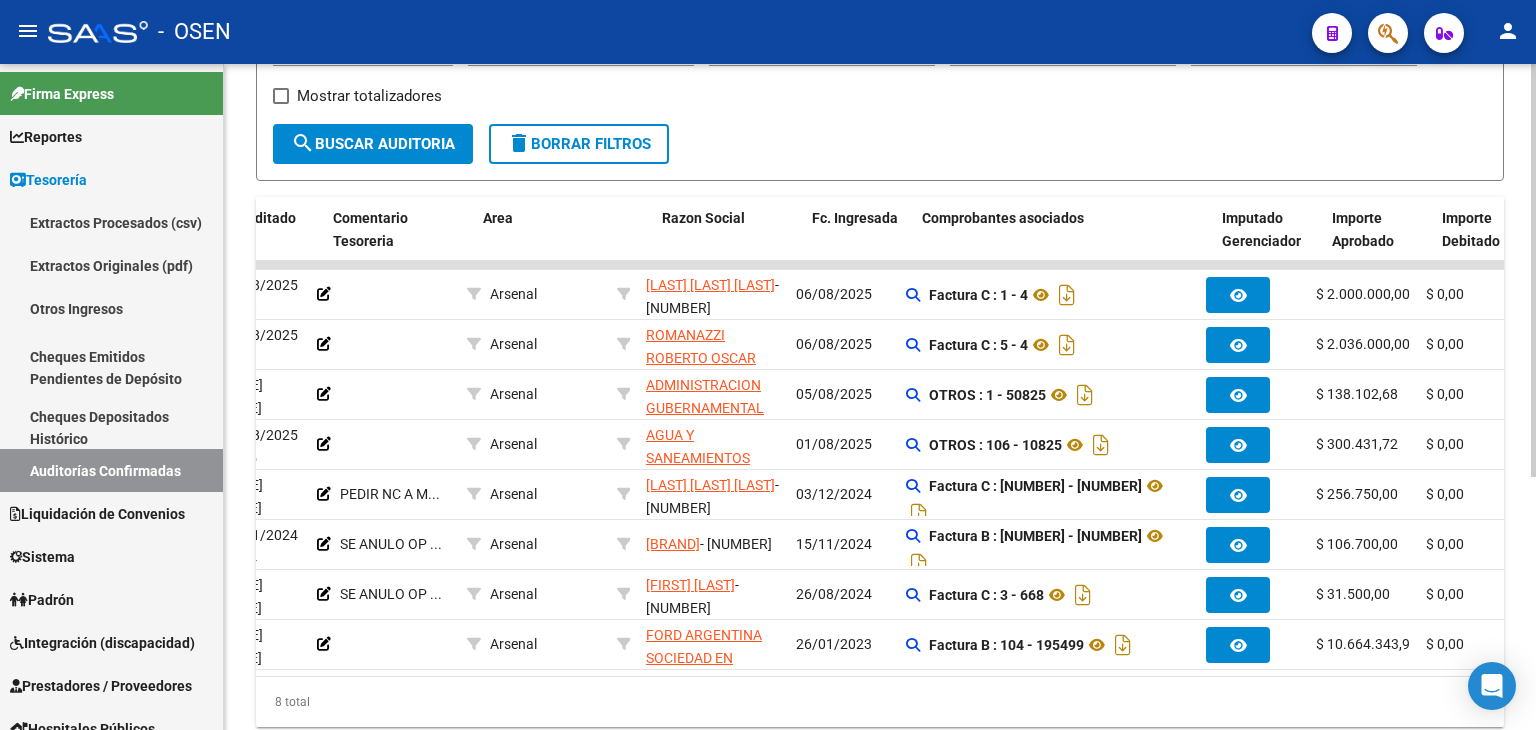 scroll, scrollTop: 0, scrollLeft: 258, axis: horizontal 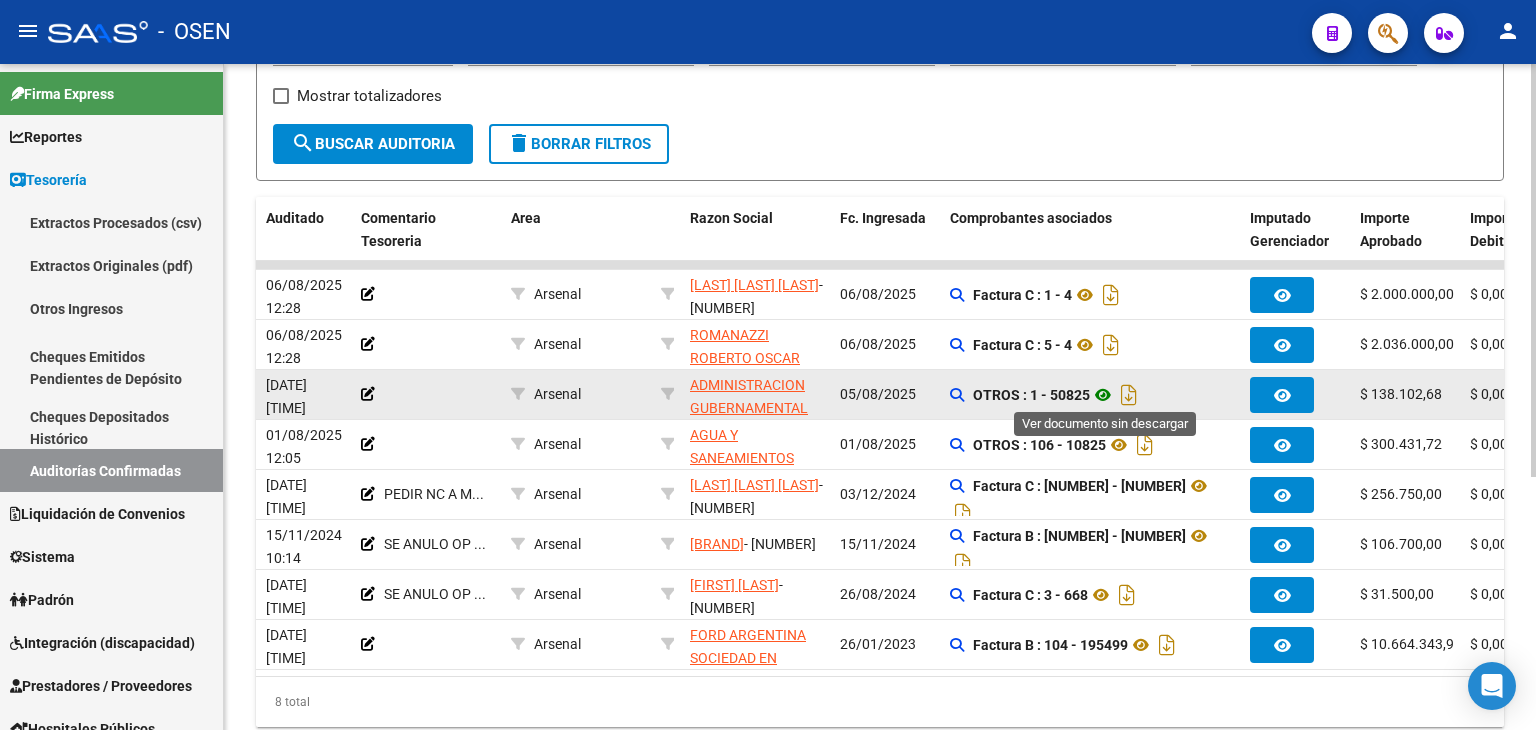 click 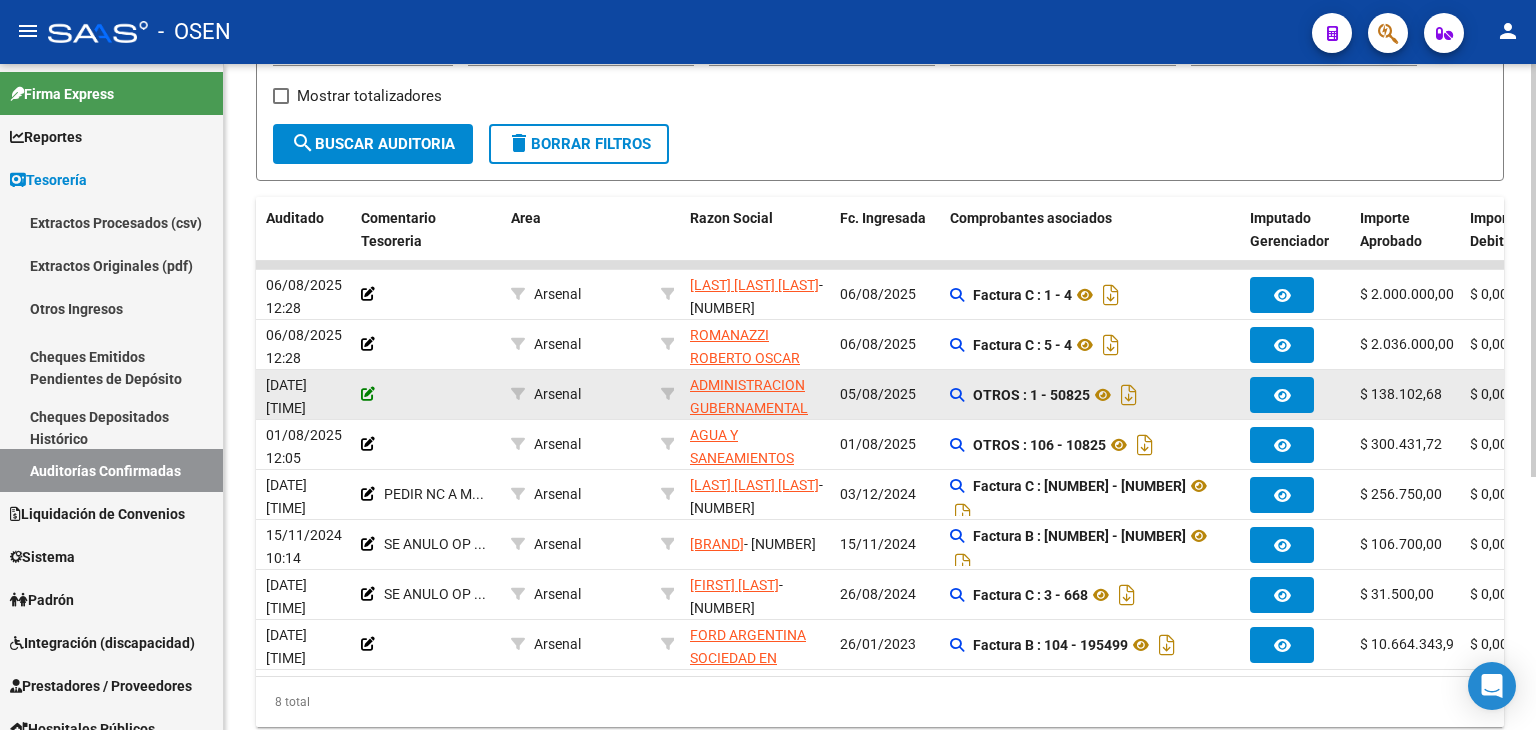 click 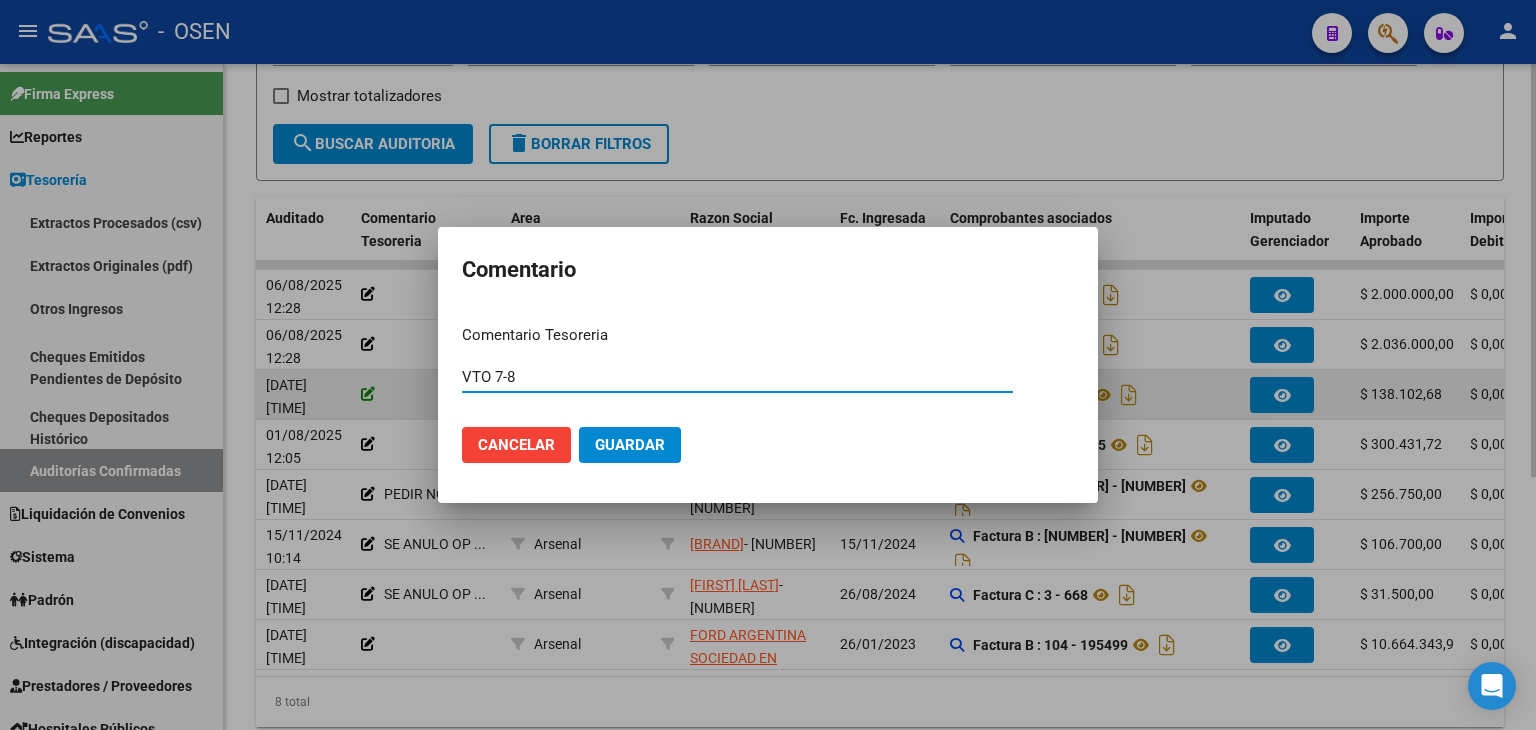 type on "VTO 7-8" 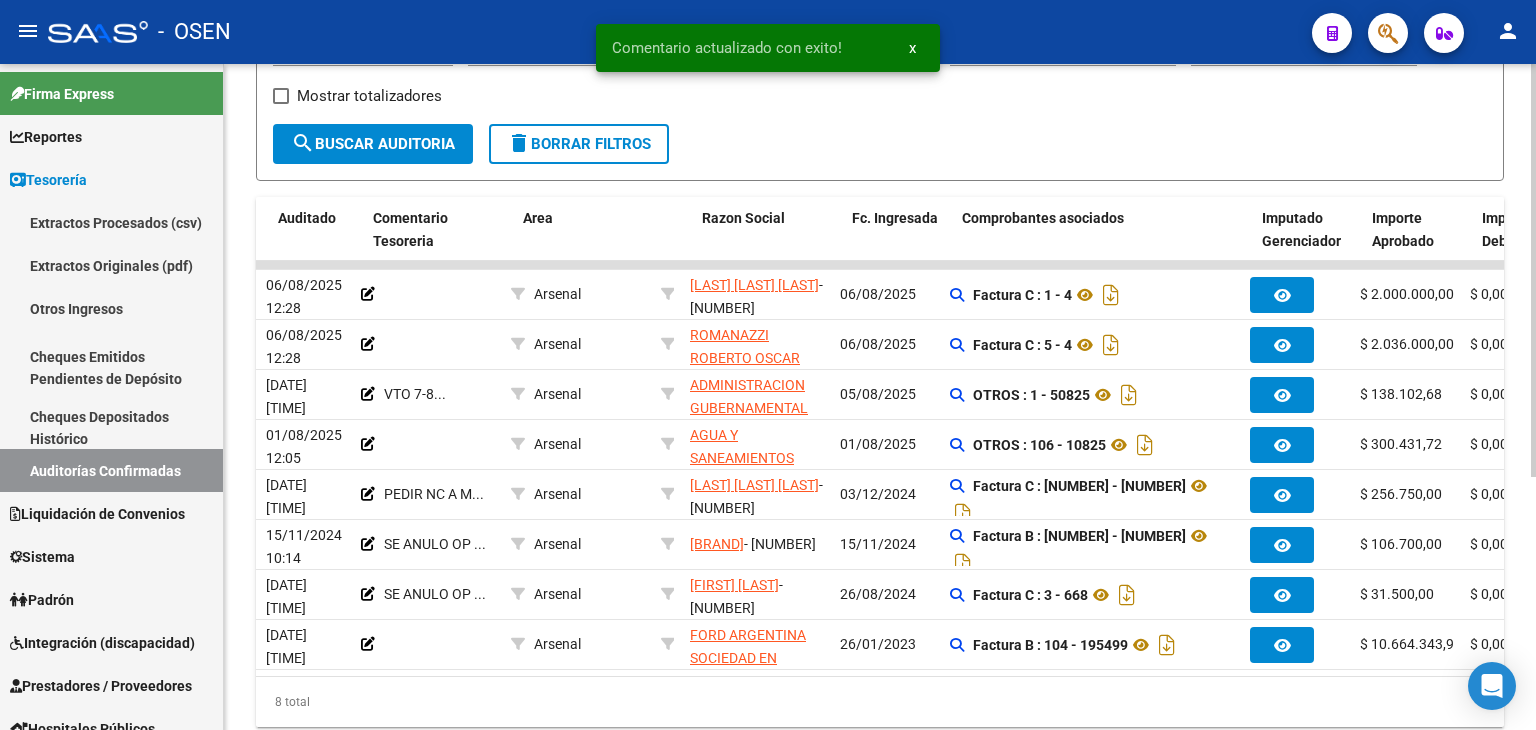 scroll, scrollTop: 0, scrollLeft: 0, axis: both 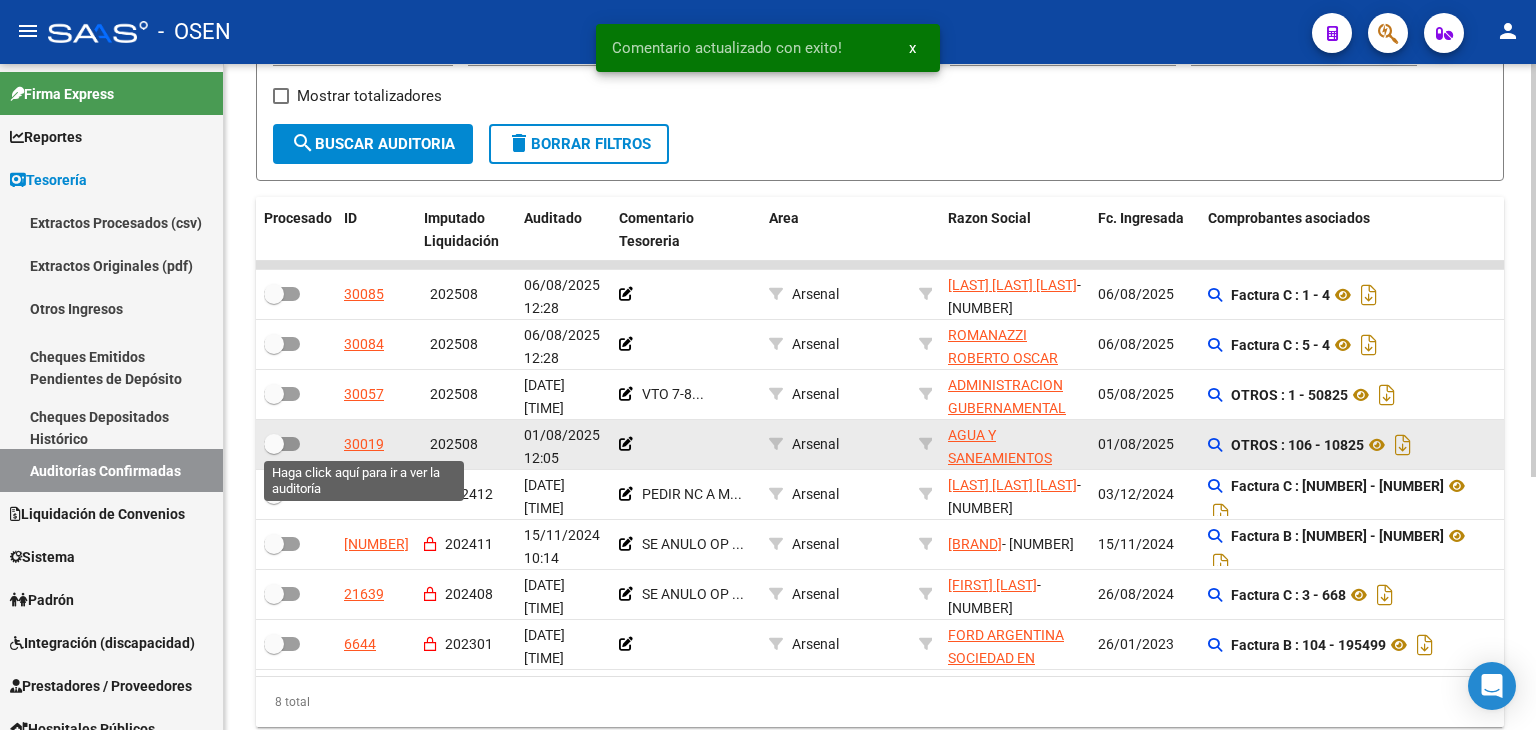 click on "30019" 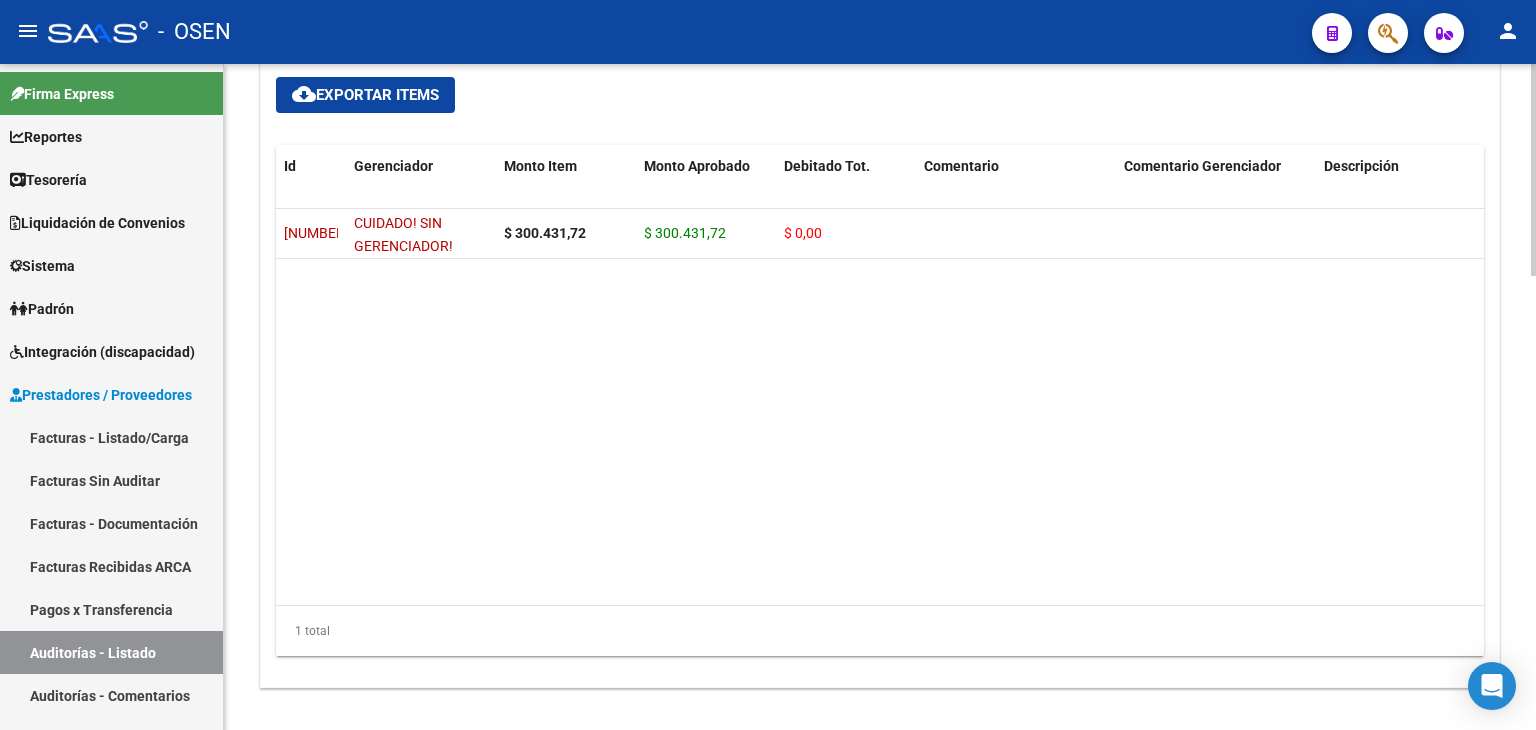 scroll, scrollTop: 1430, scrollLeft: 0, axis: vertical 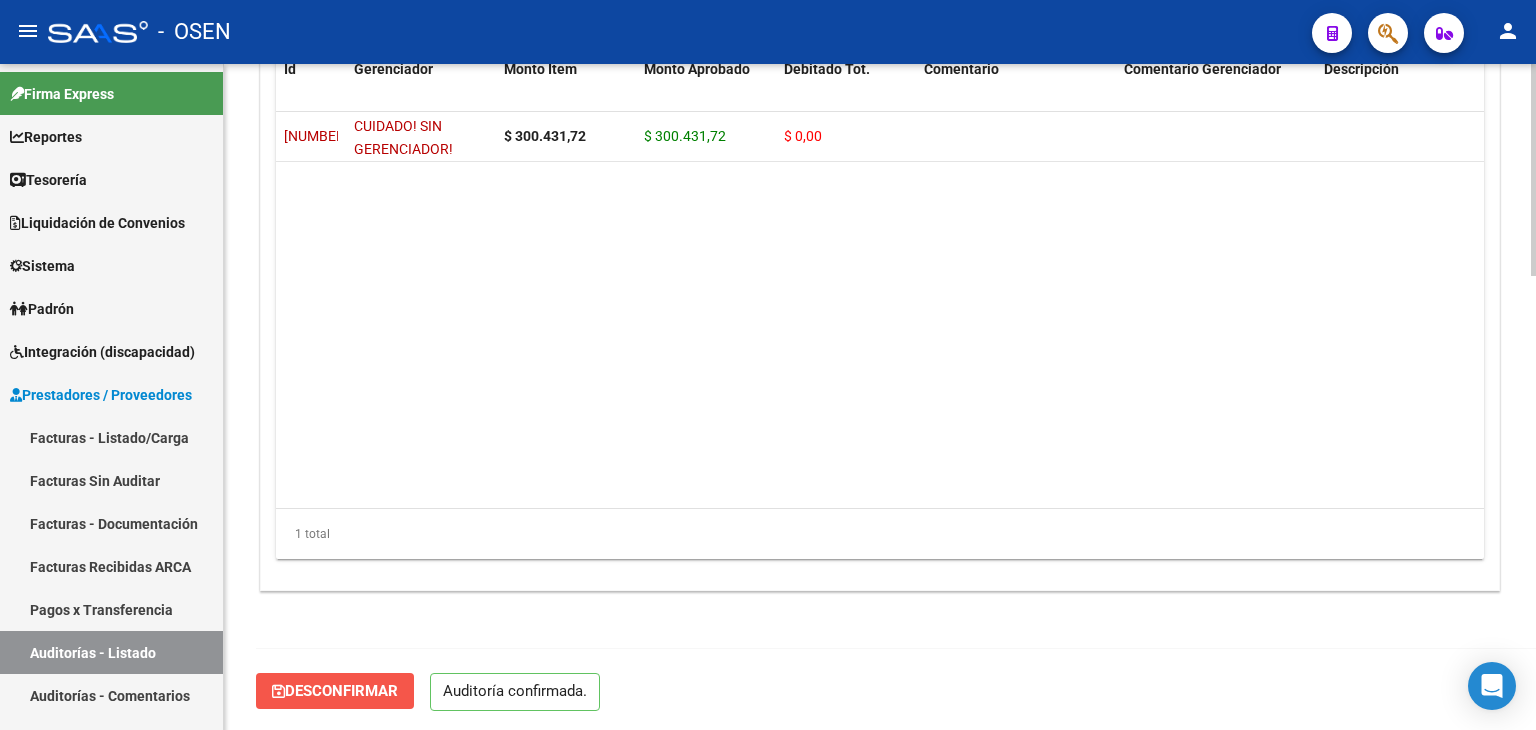 click on "Desconfirmar" 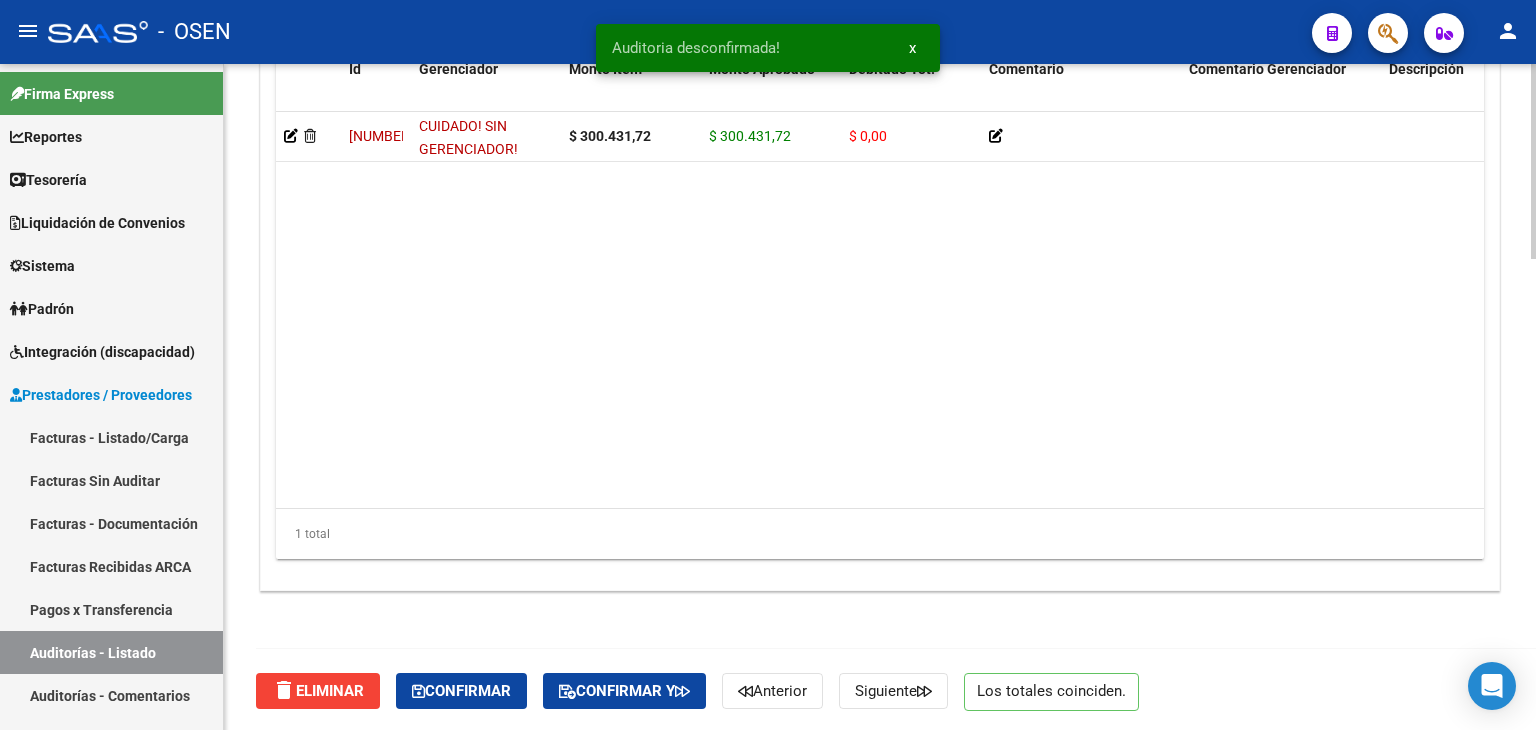 scroll, scrollTop: 1275, scrollLeft: 0, axis: vertical 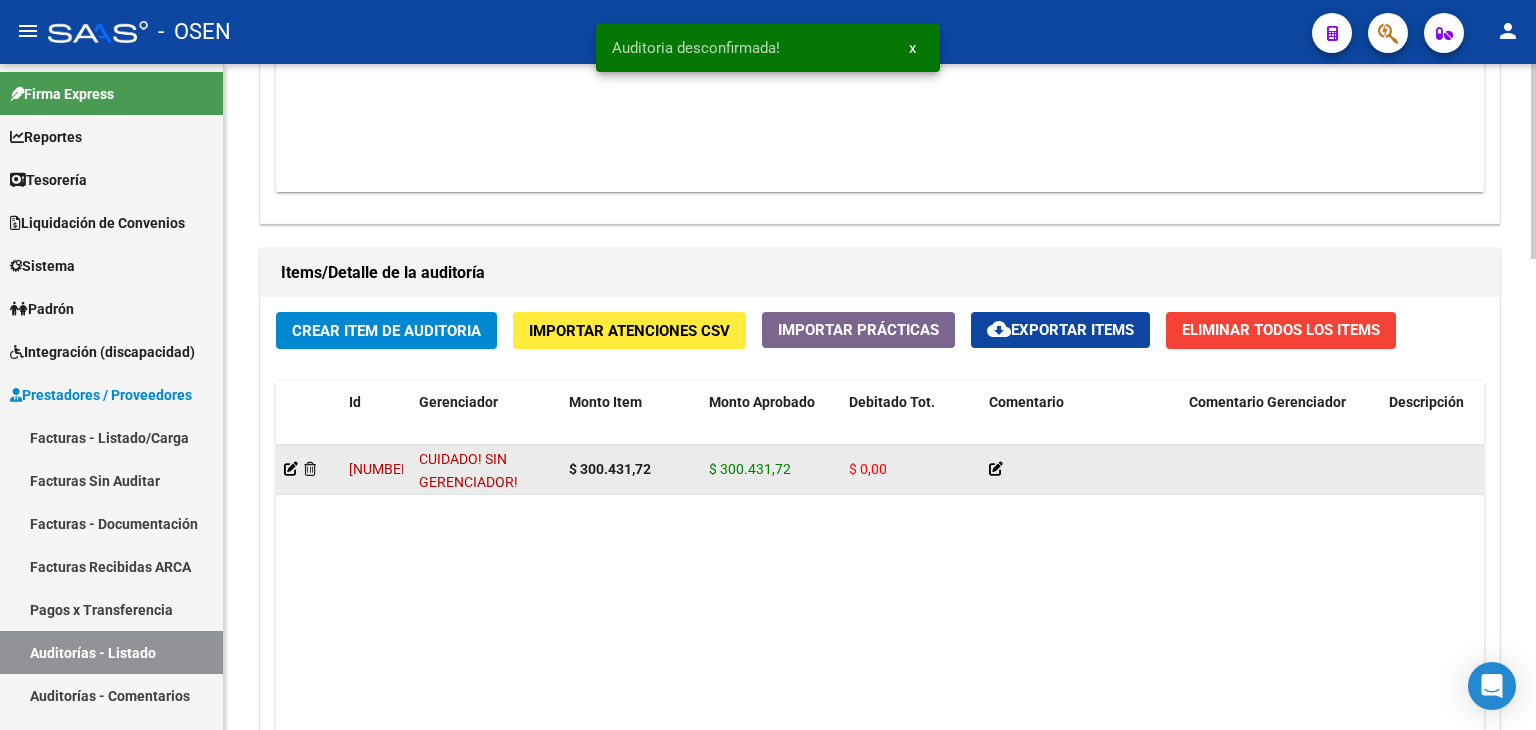 click 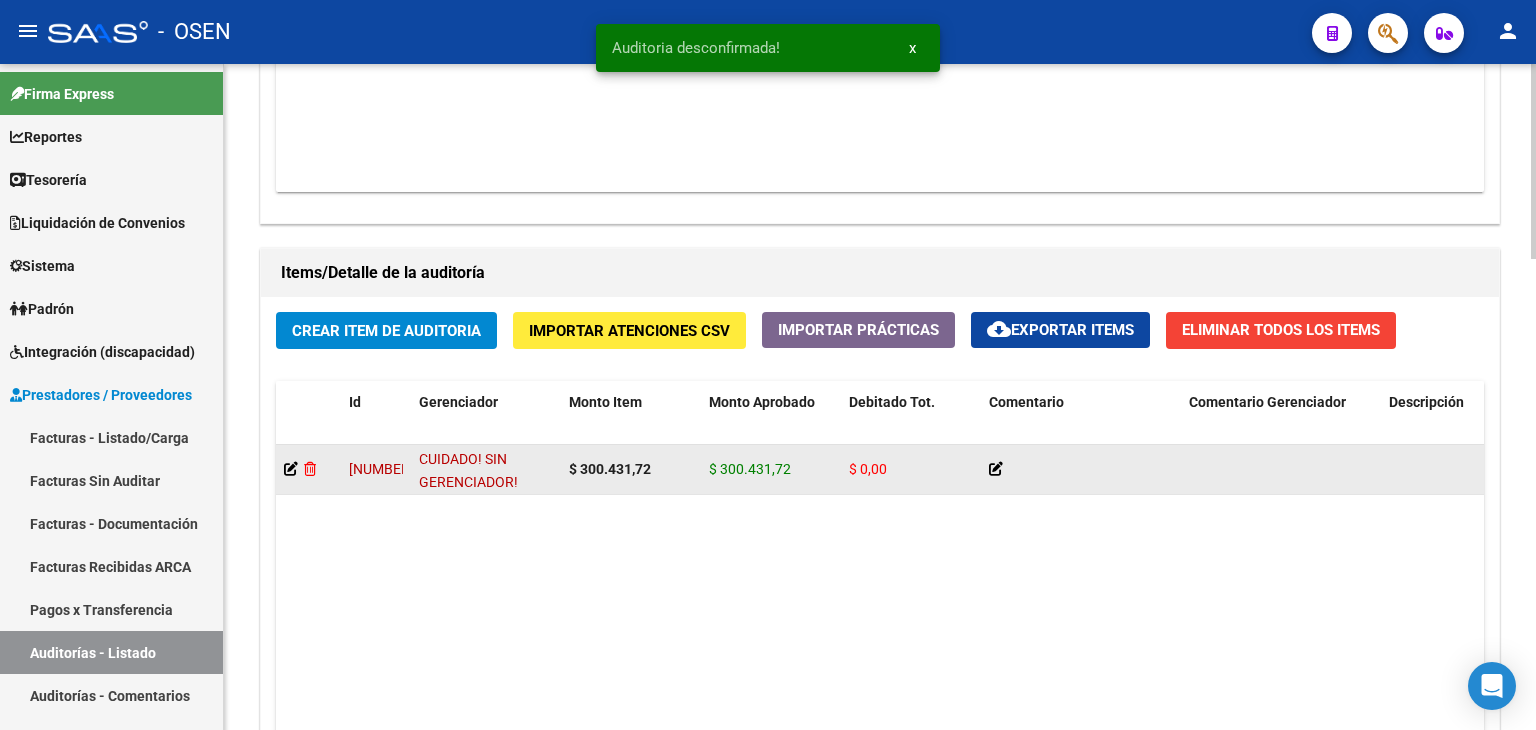 click 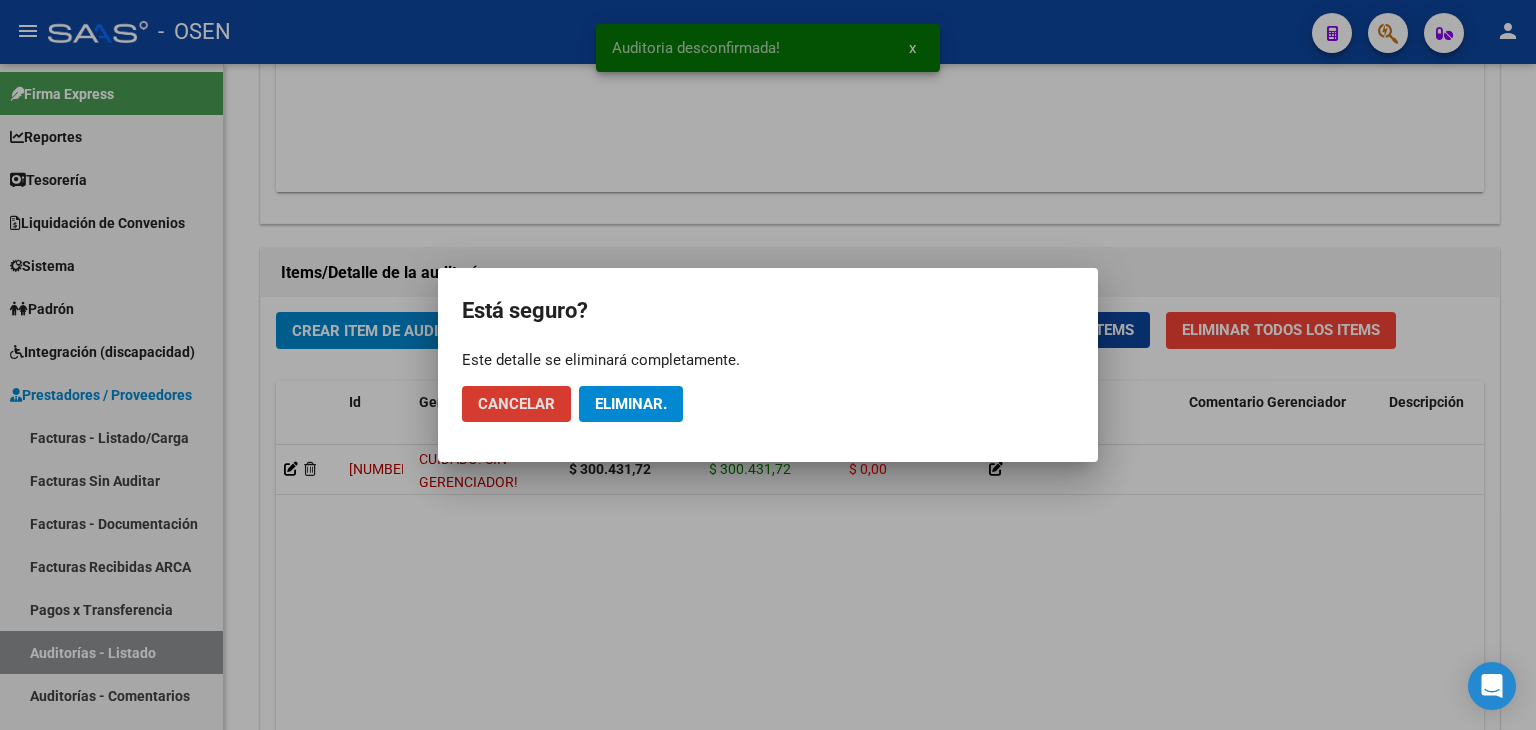 click on "Eliminar." 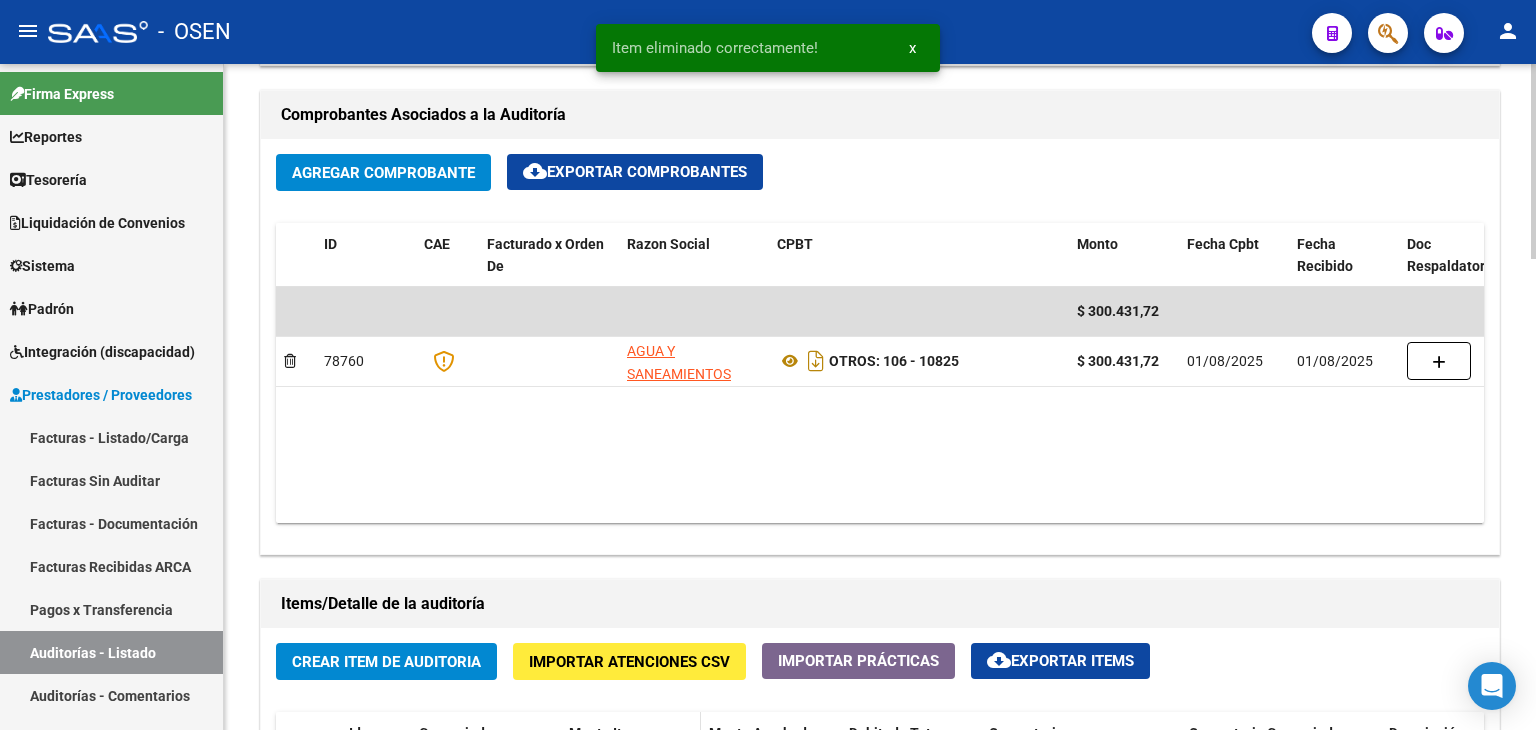 scroll, scrollTop: 940, scrollLeft: 0, axis: vertical 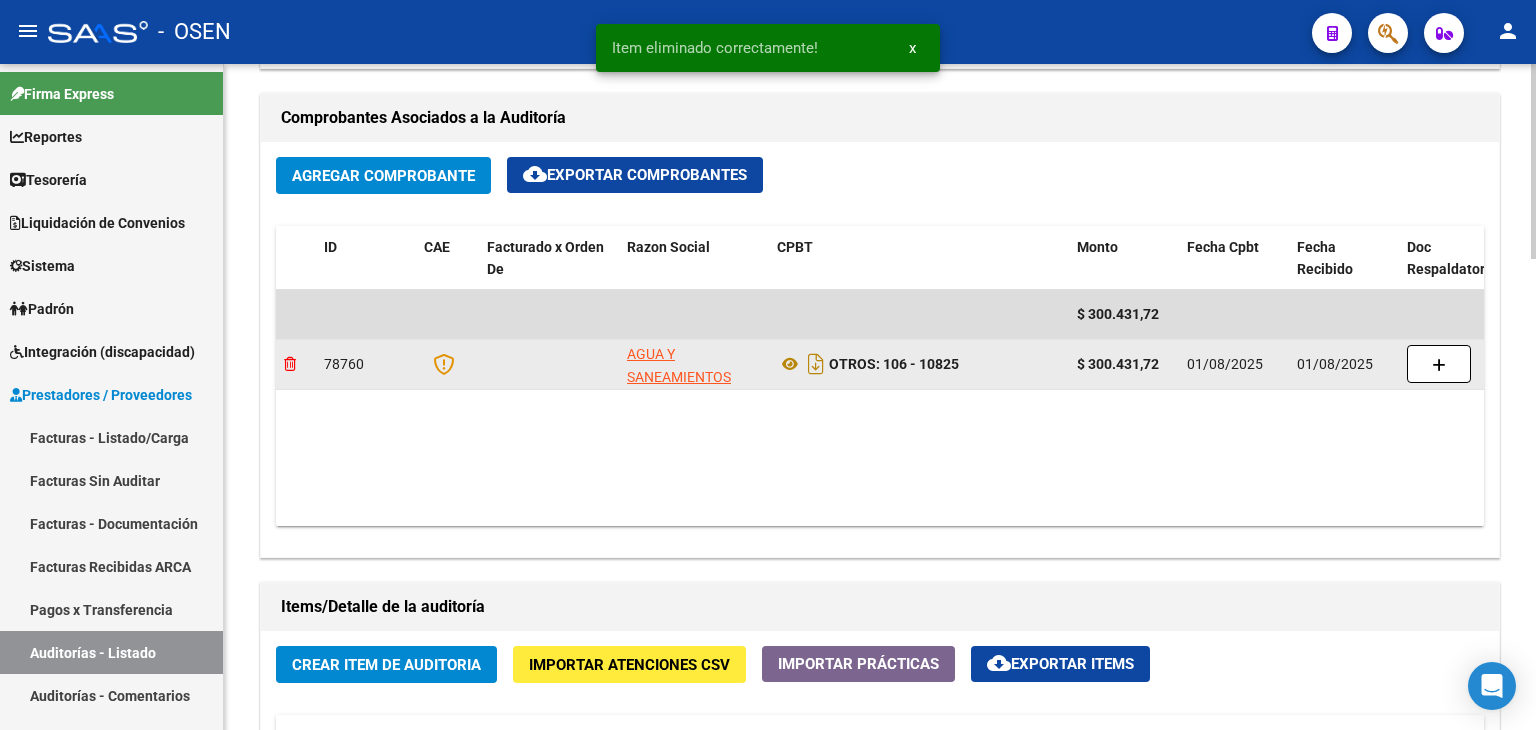 click 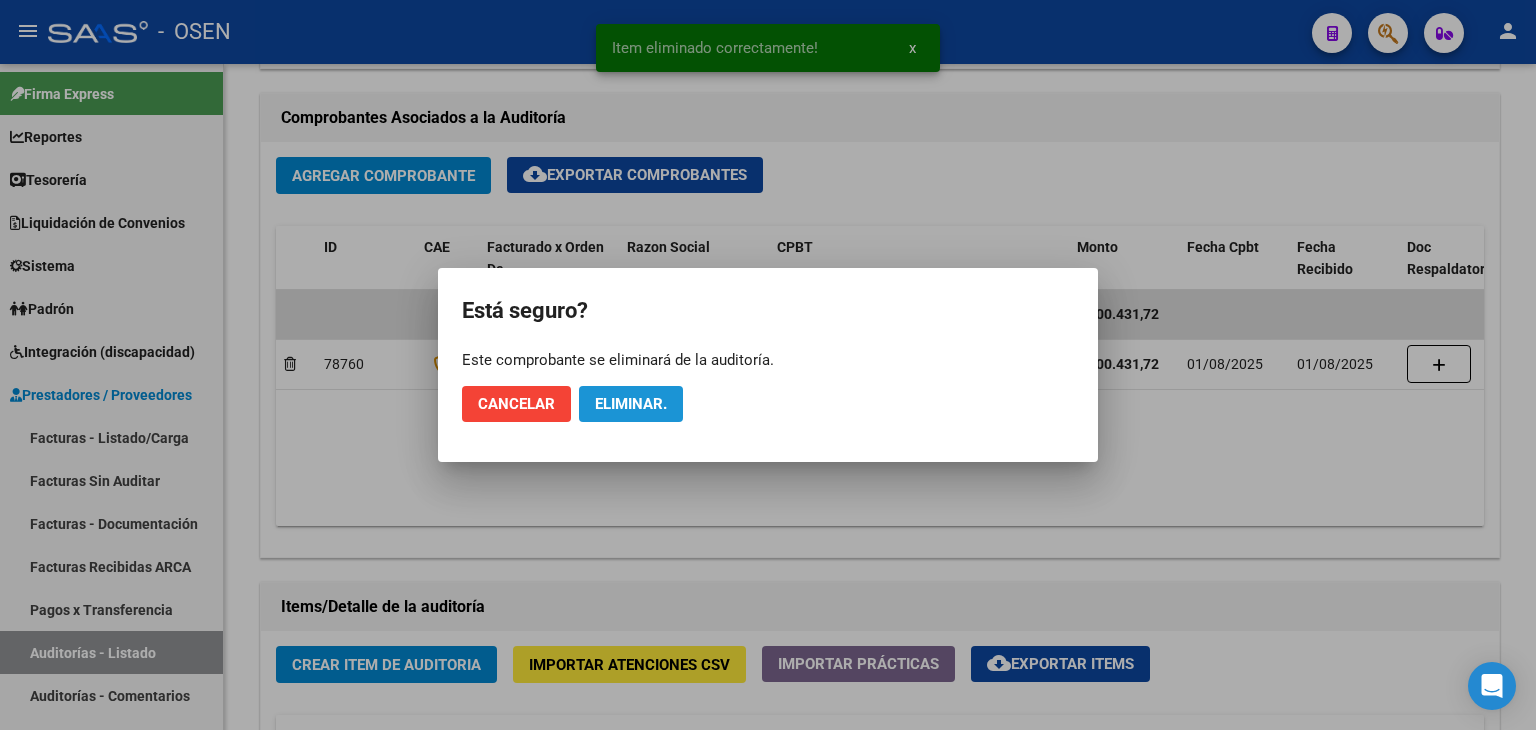 click on "Eliminar." 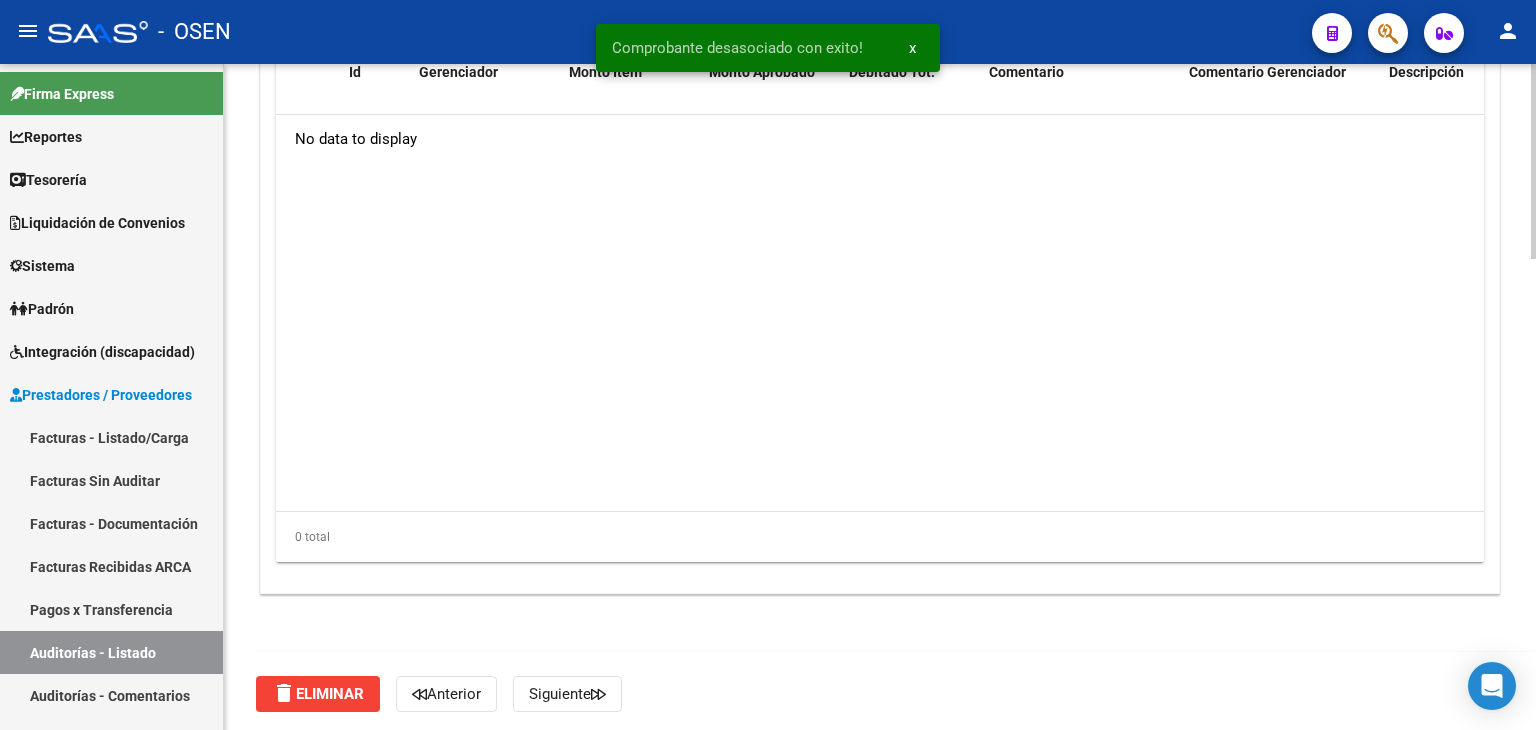 scroll, scrollTop: 1608, scrollLeft: 0, axis: vertical 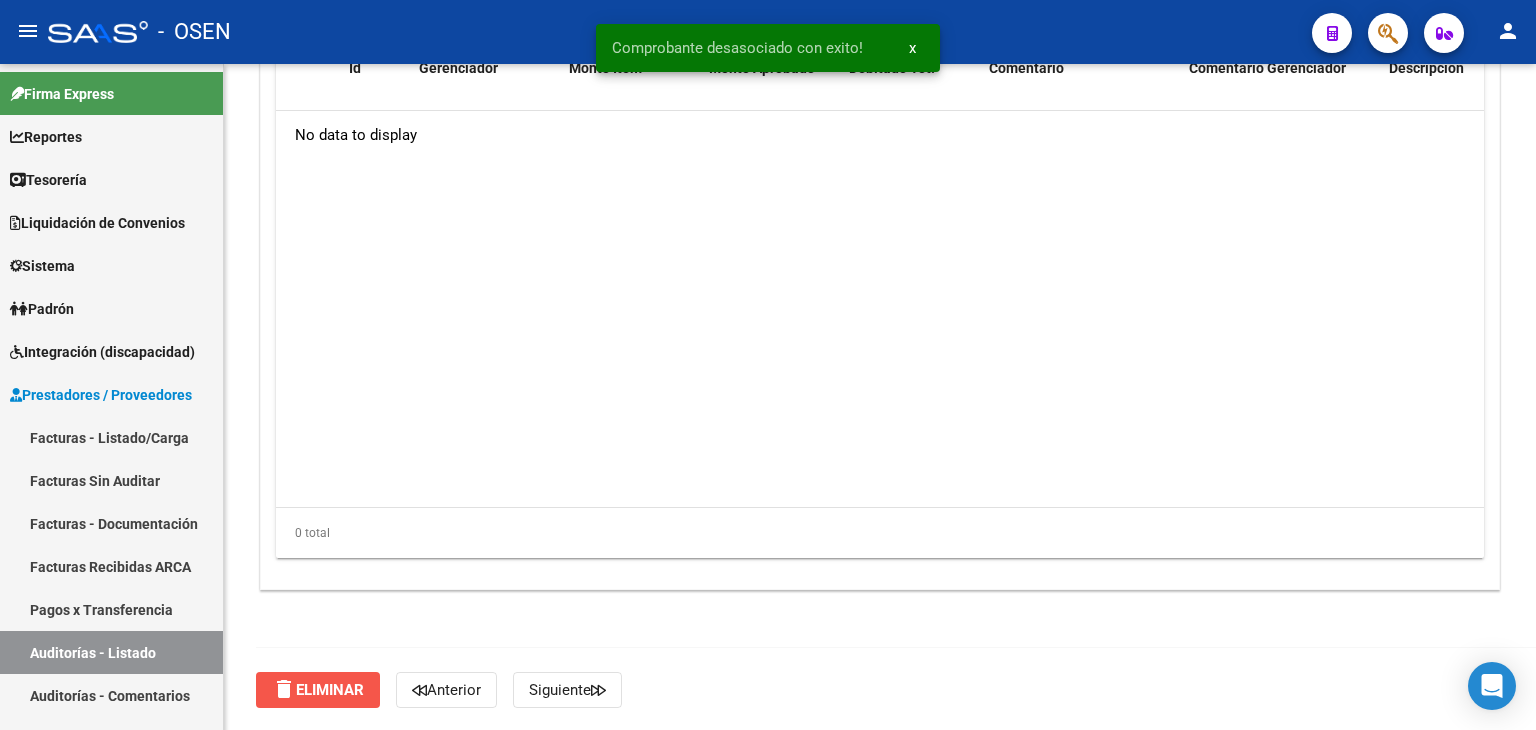 click on "delete  Eliminar" 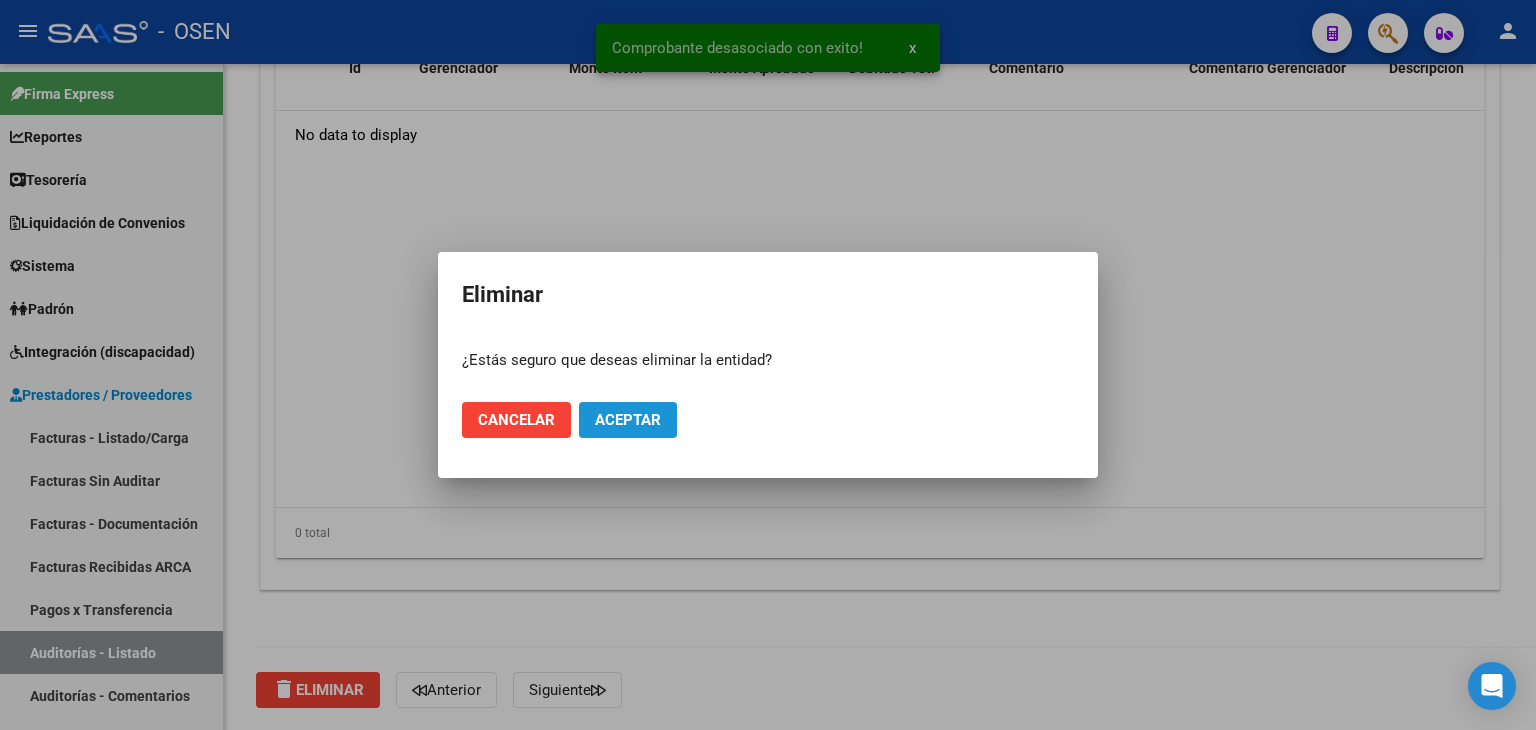 click on "Aceptar" 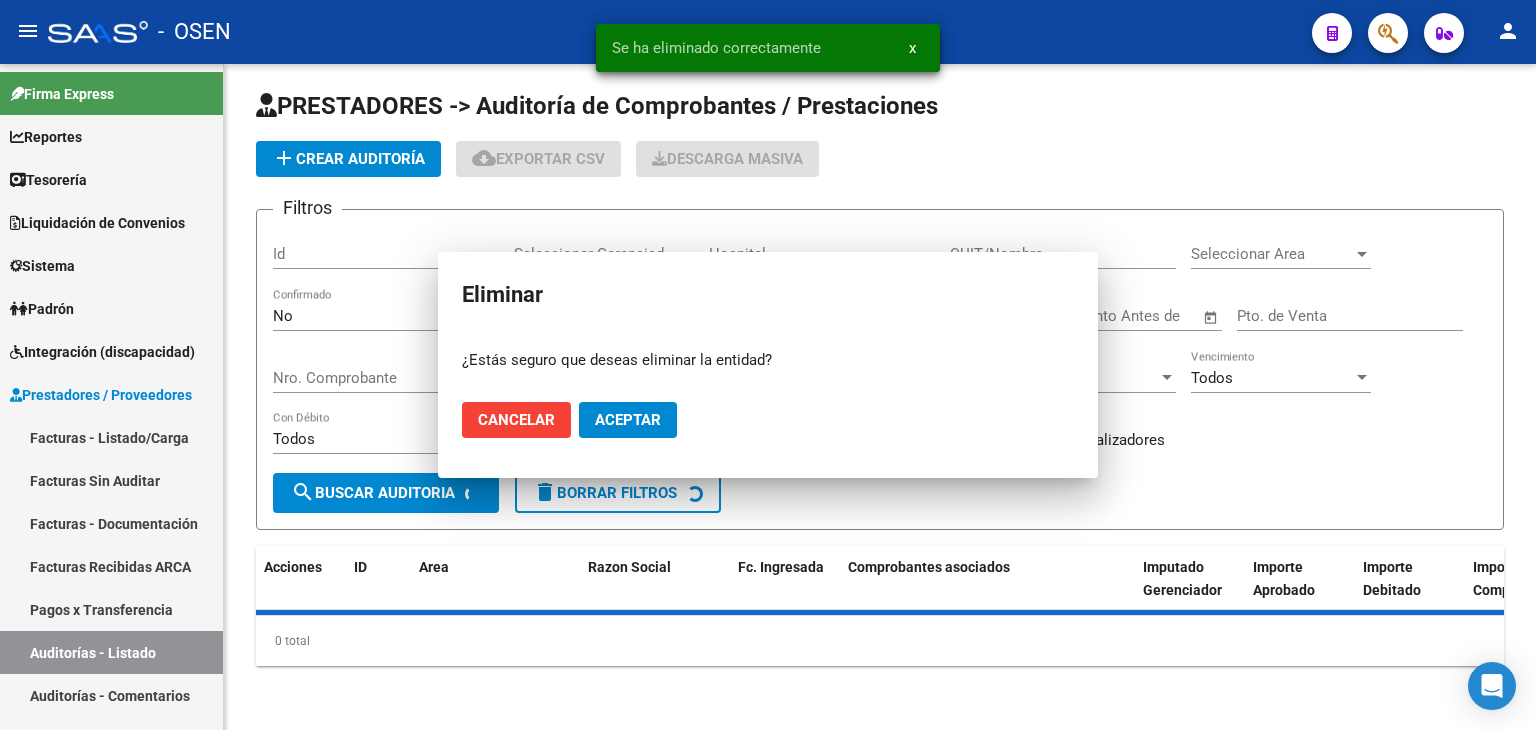 scroll, scrollTop: 0, scrollLeft: 0, axis: both 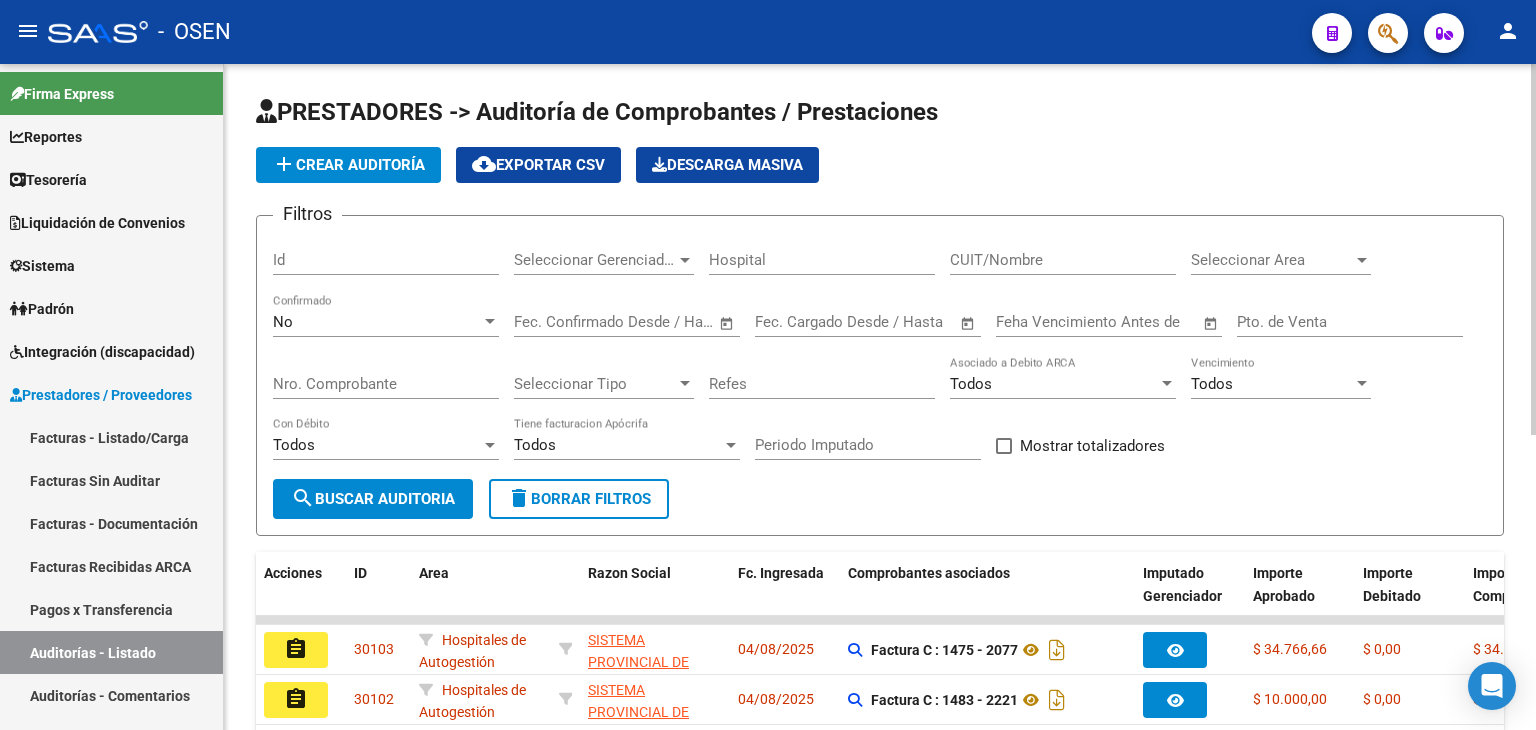 click on "Seleccionar Area" at bounding box center [1272, 260] 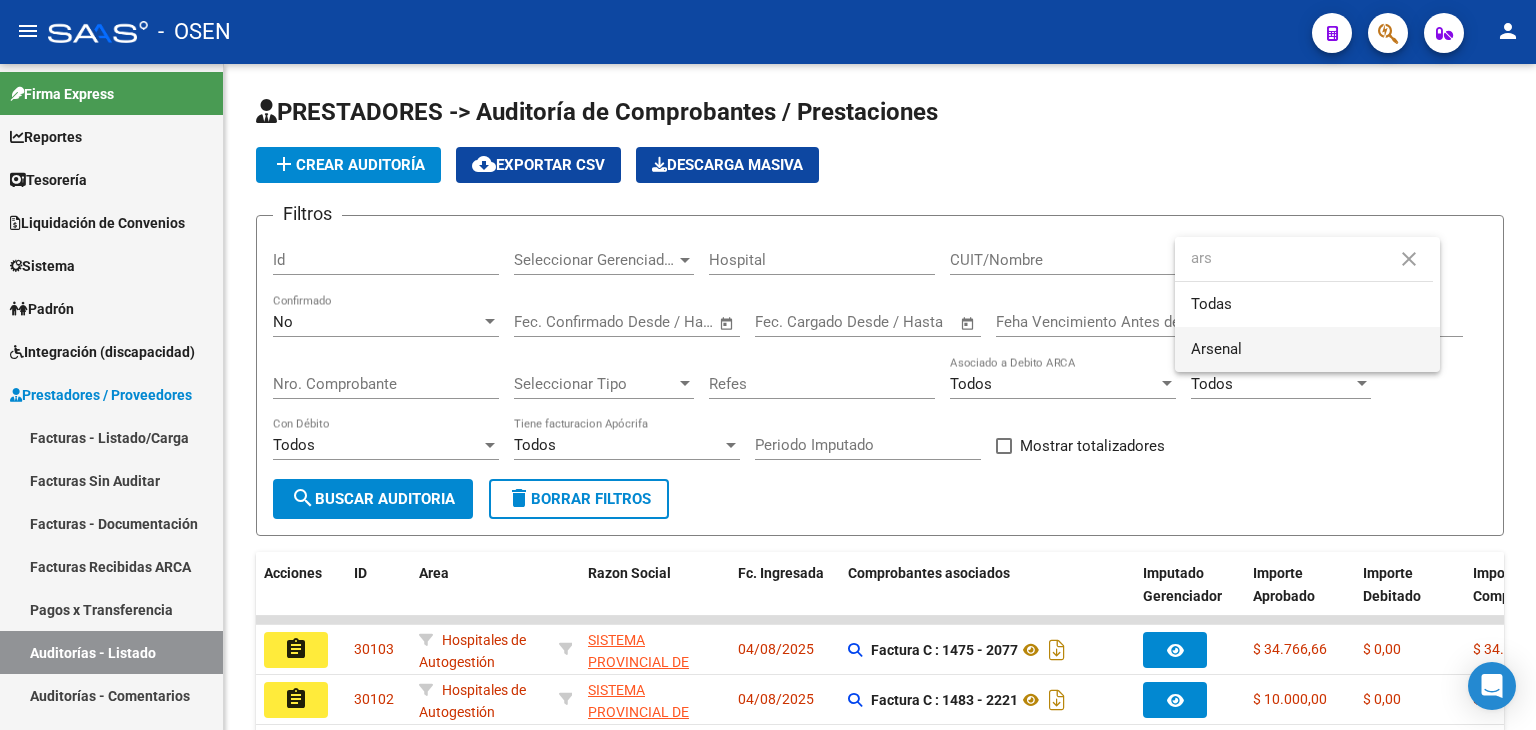 type on "ars" 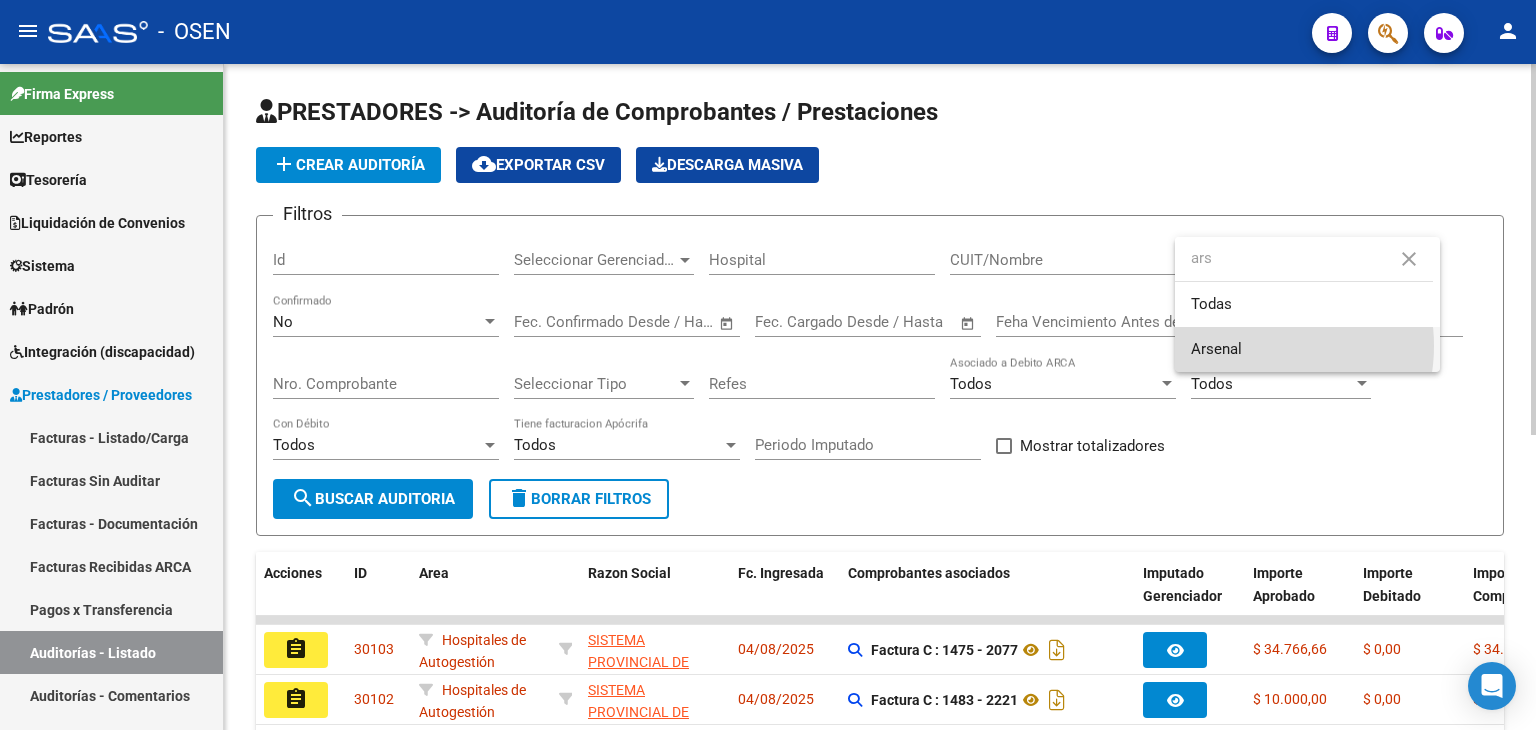drag, startPoint x: 1246, startPoint y: 346, endPoint x: 669, endPoint y: 386, distance: 578.3848 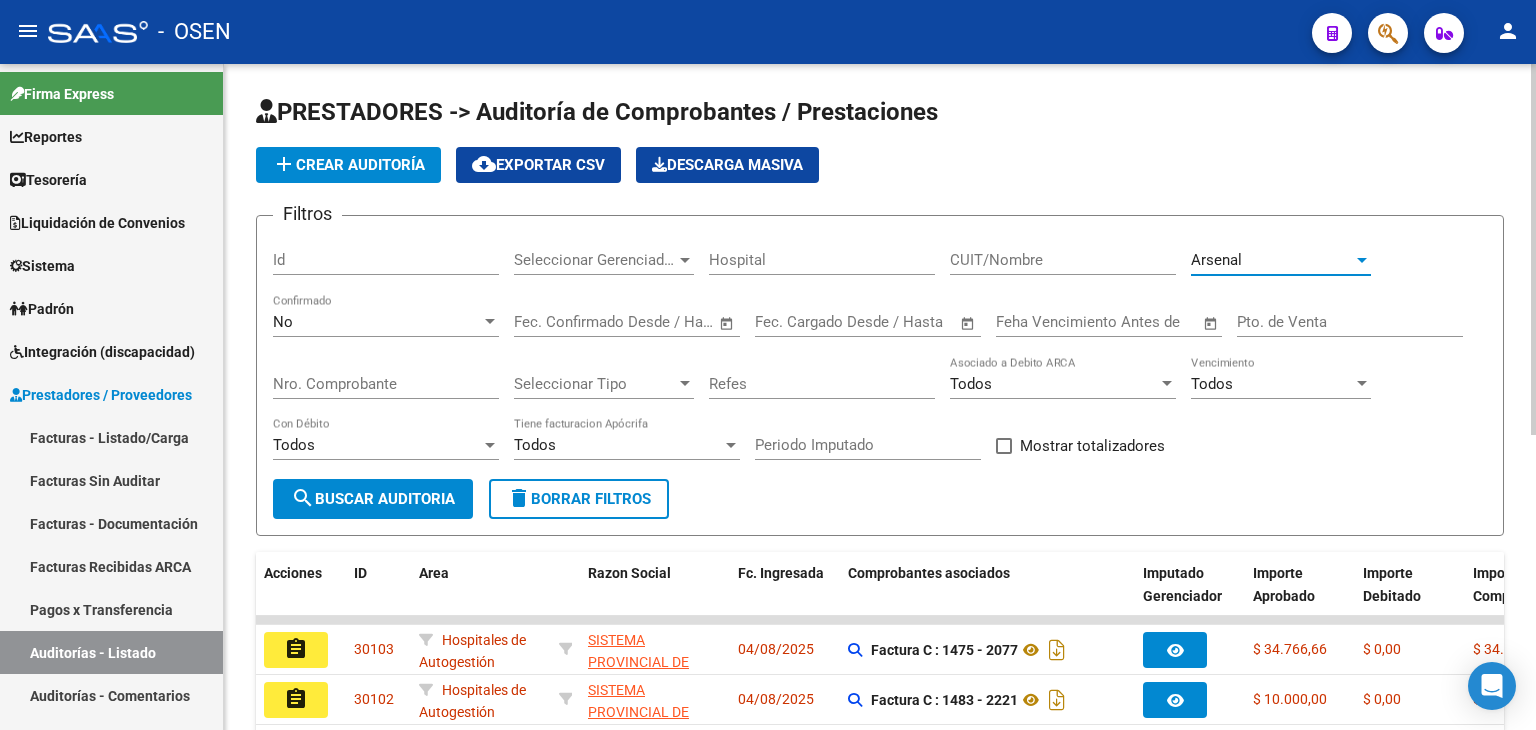 click on "search  Buscar Auditoria" 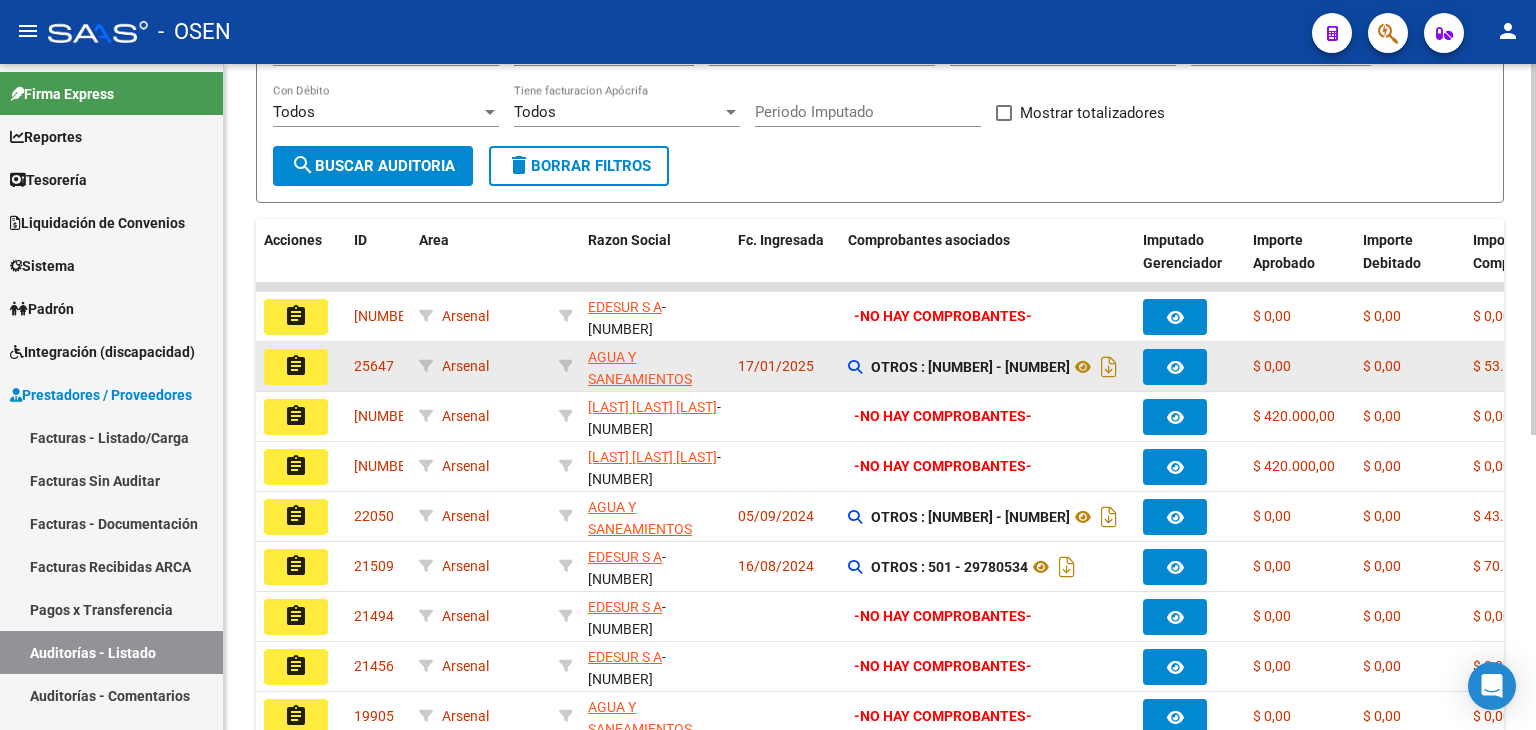 scroll, scrollTop: 0, scrollLeft: 0, axis: both 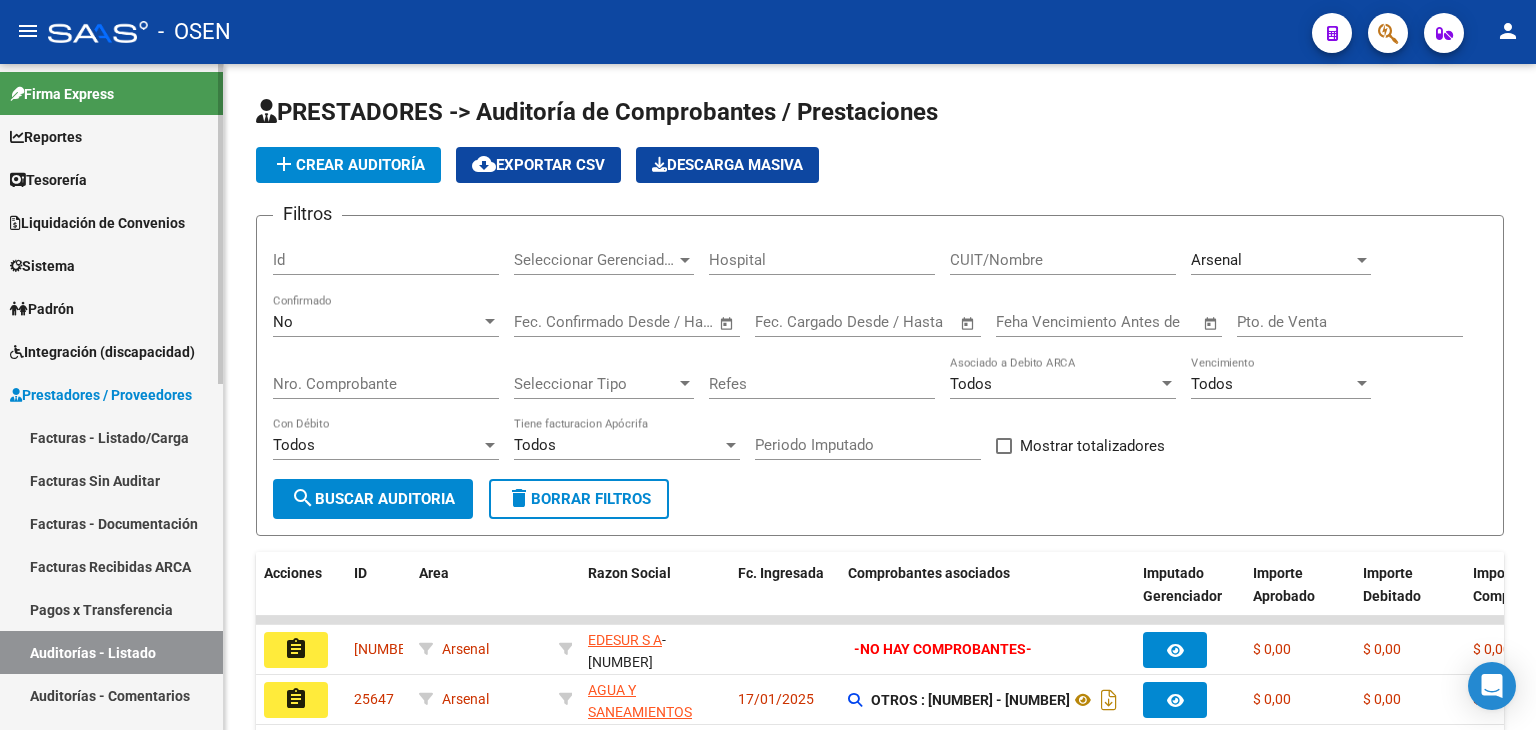 click on "Facturas - Listado/Carga" at bounding box center [111, 437] 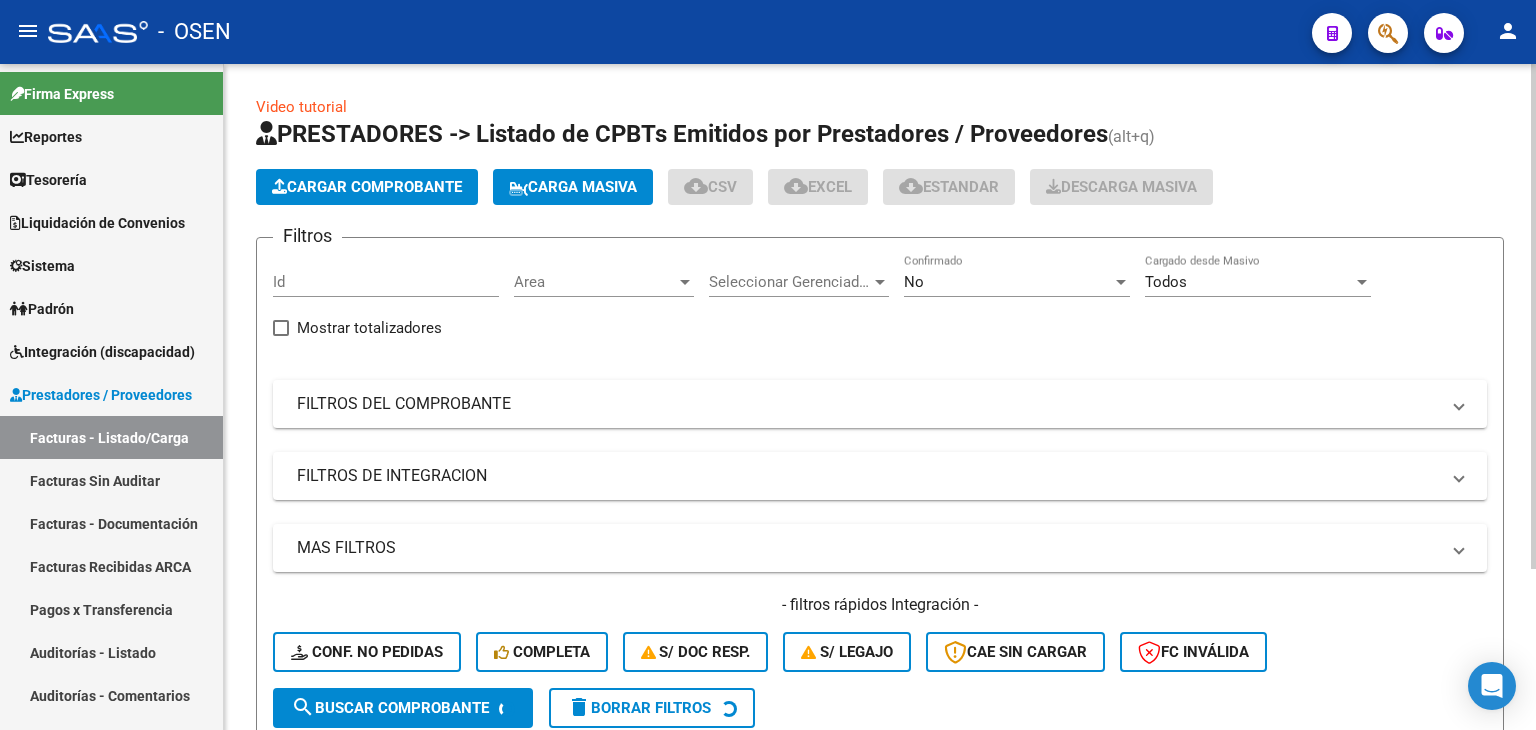 click on "Area Area" 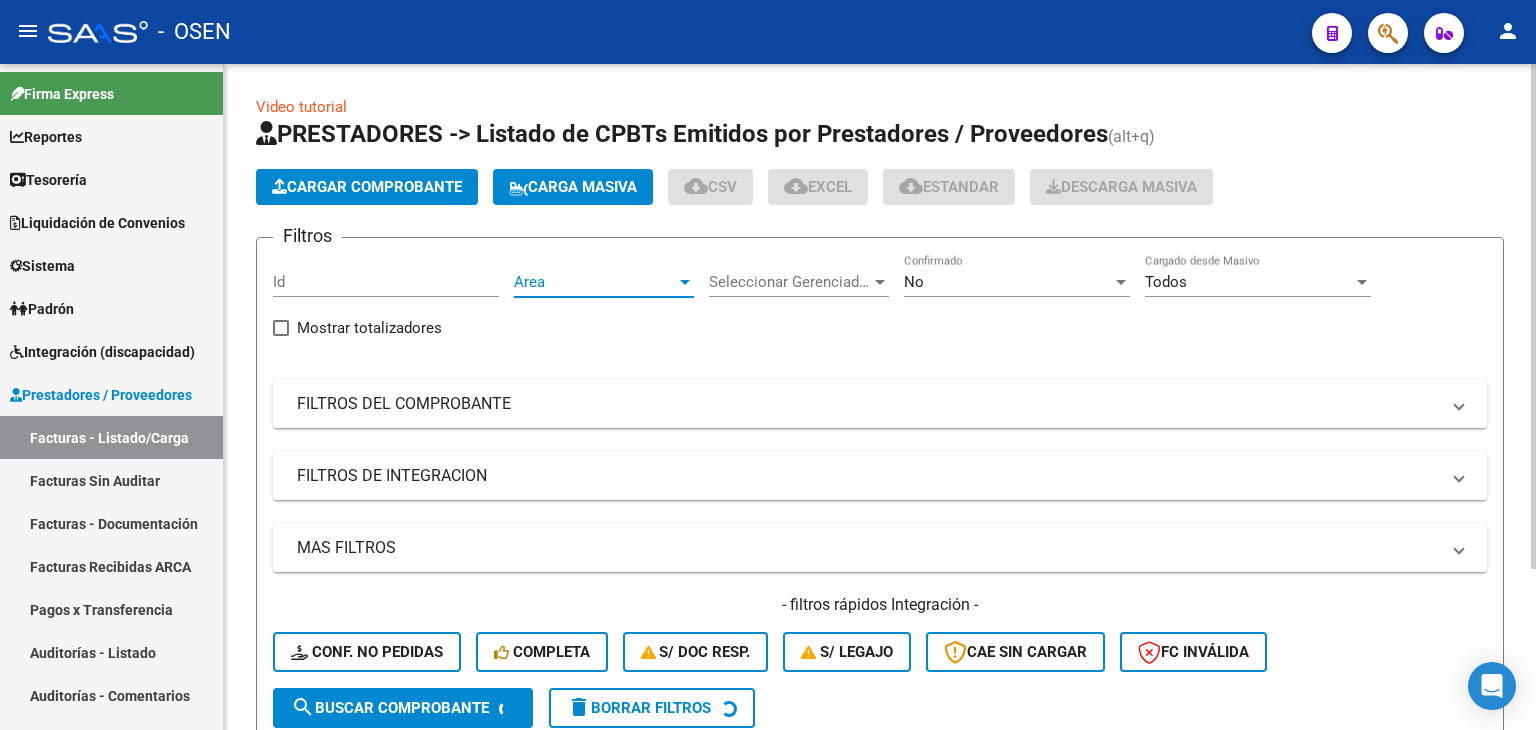 click on "Area" at bounding box center (595, 282) 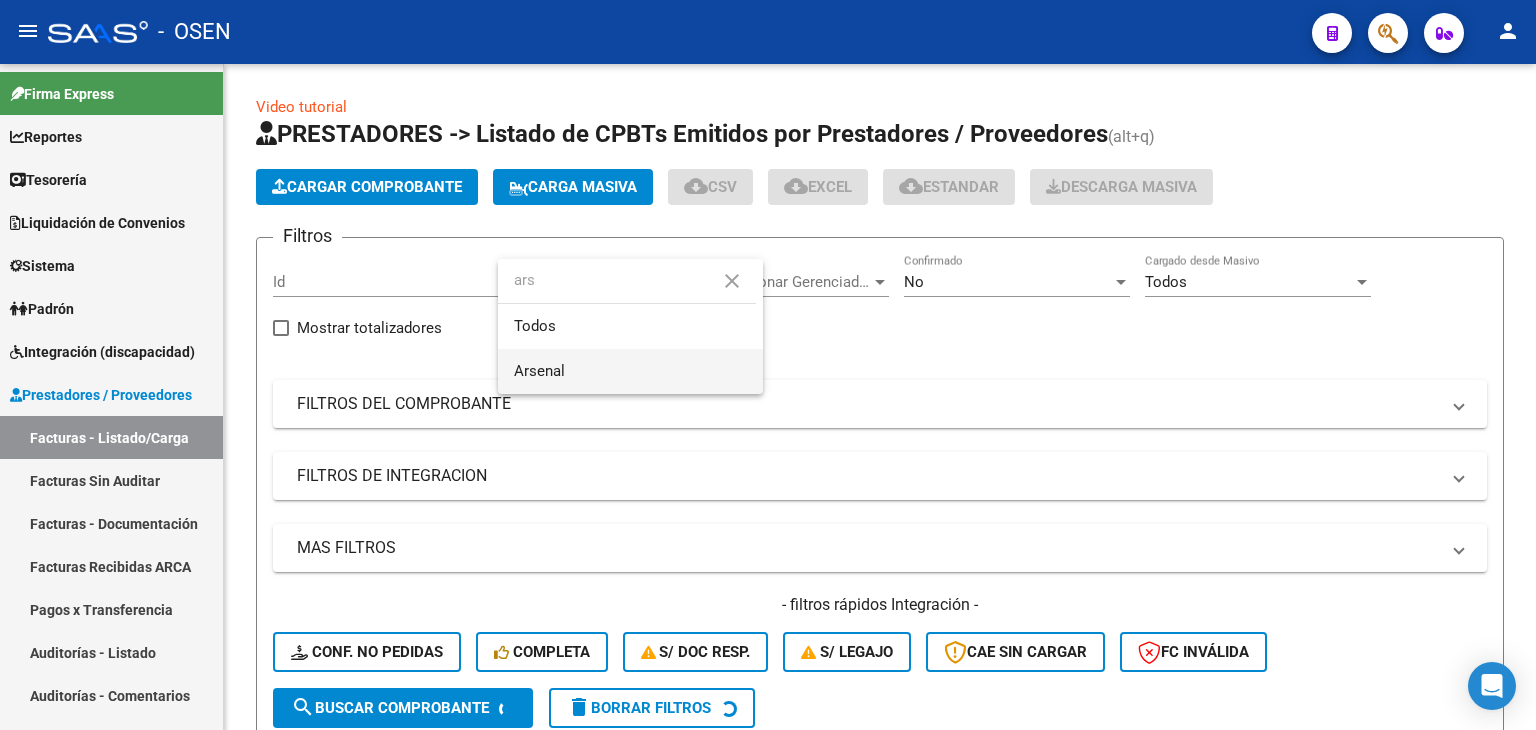 type on "ars" 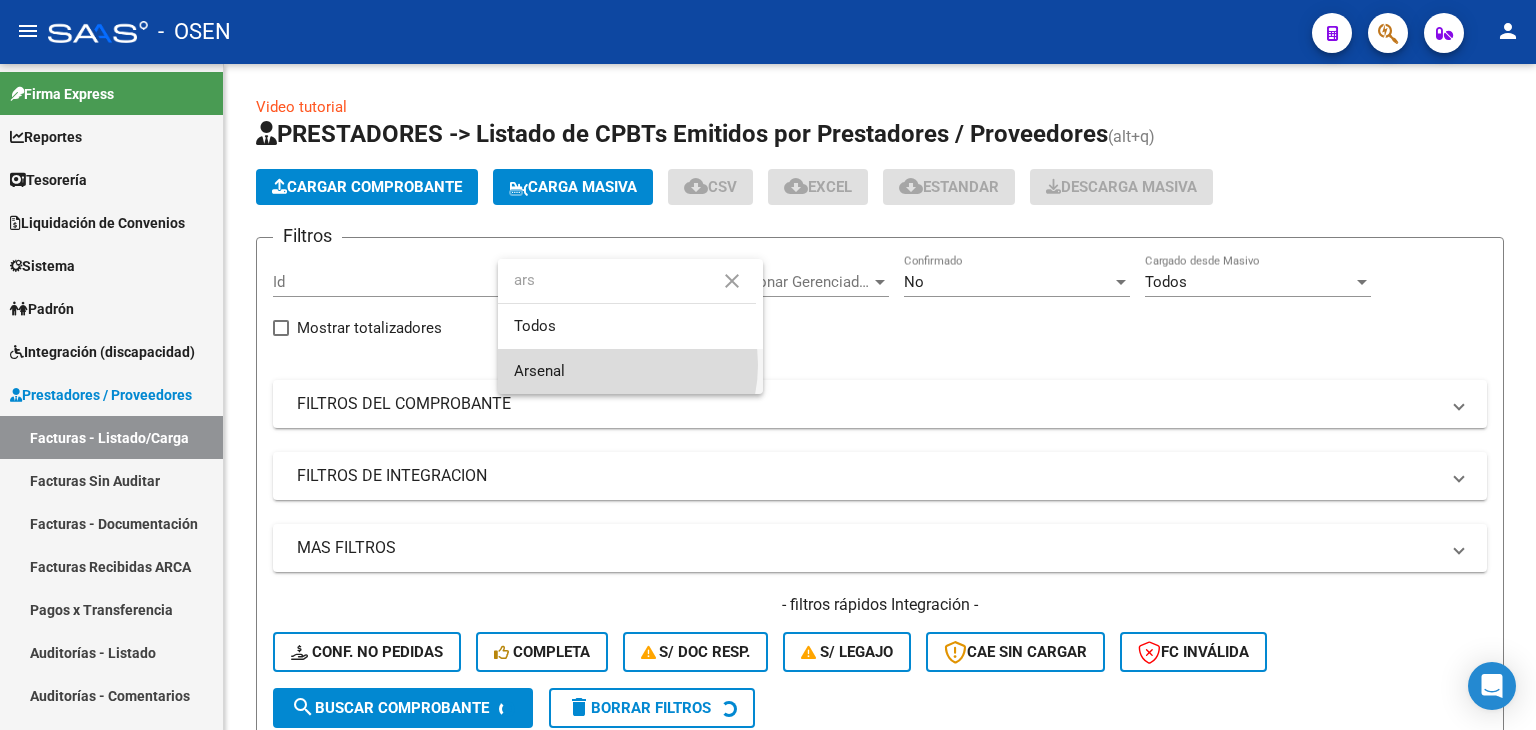 click on "Arsenal" at bounding box center (630, 371) 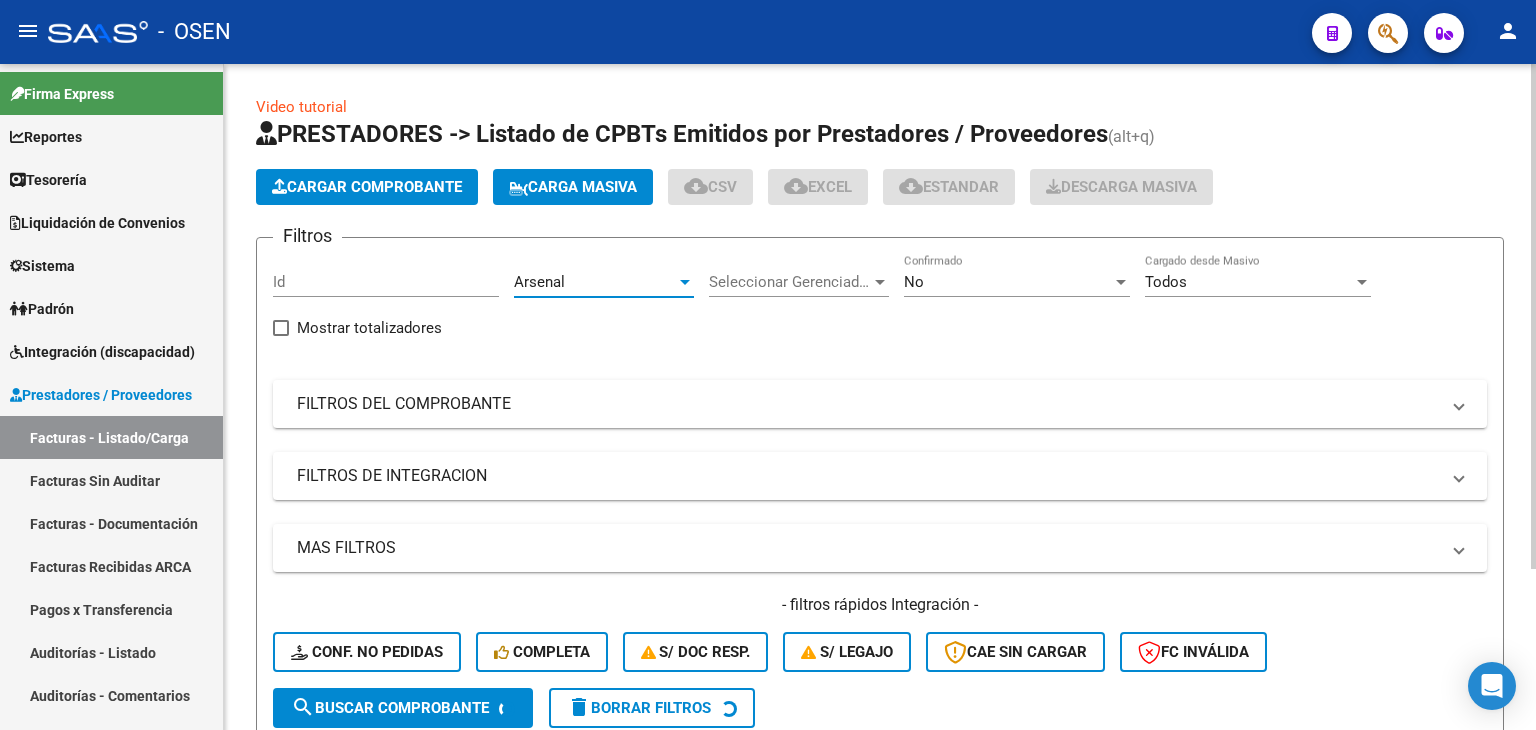 click on "No Confirmado" 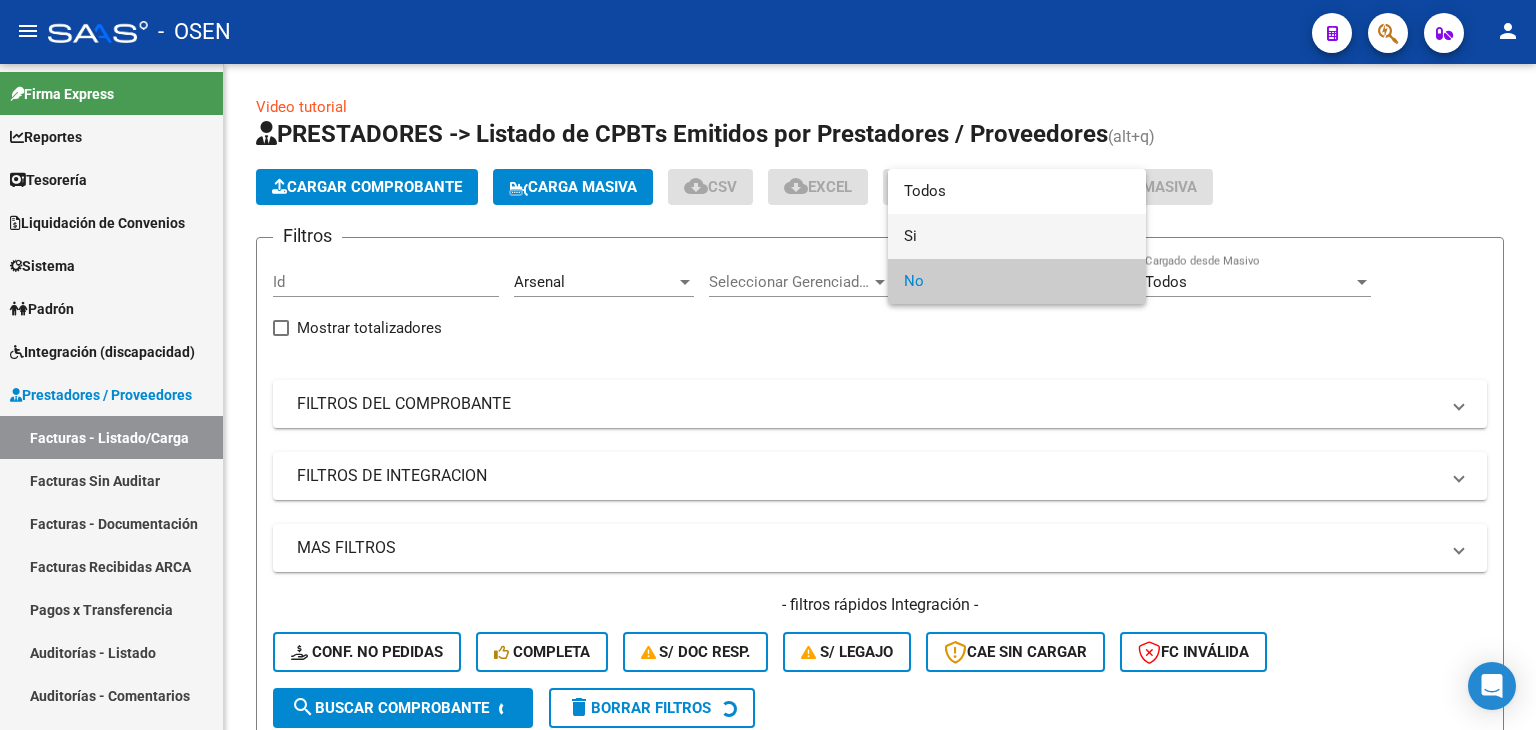 click on "Si" at bounding box center (1017, 236) 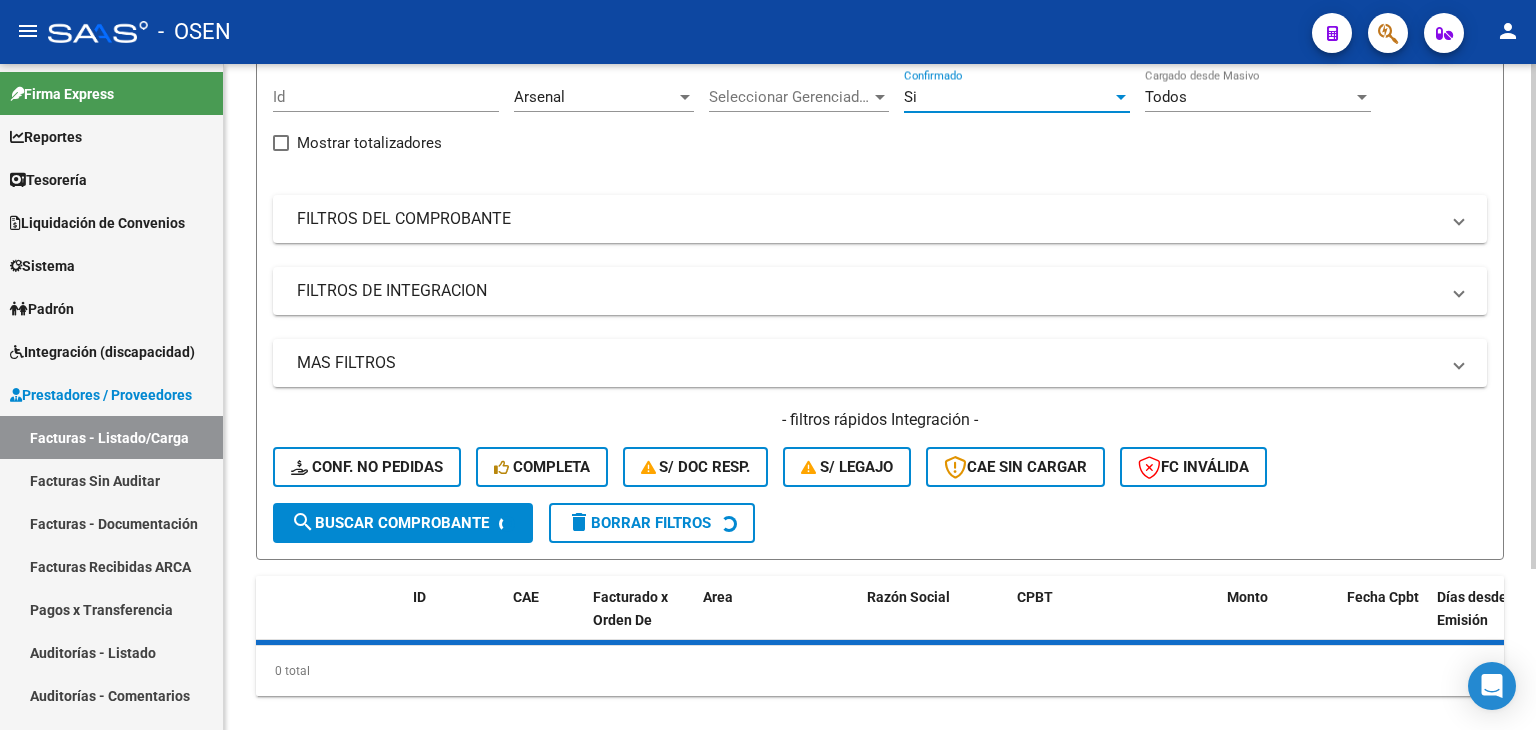 scroll, scrollTop: 212, scrollLeft: 0, axis: vertical 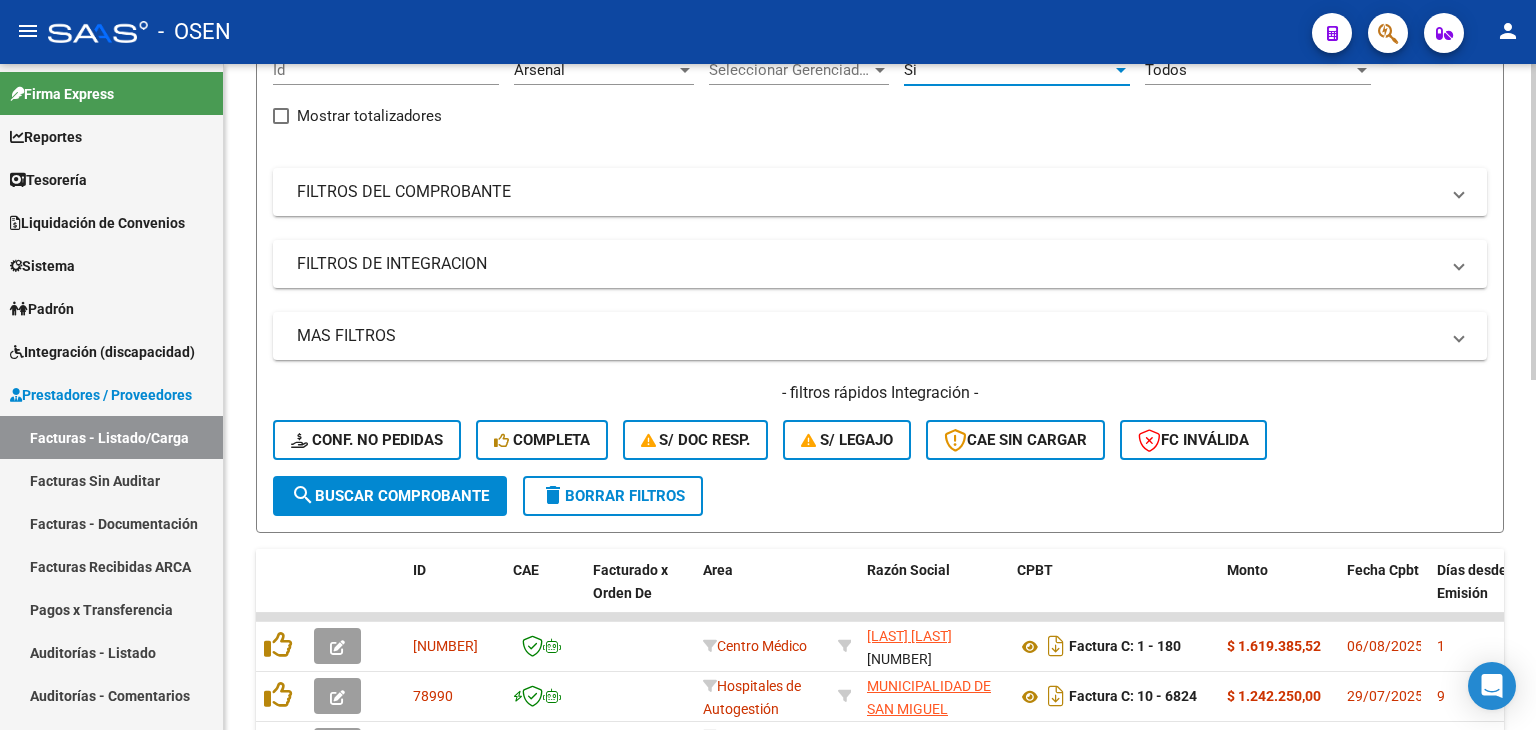 click on "search  Buscar Comprobante" 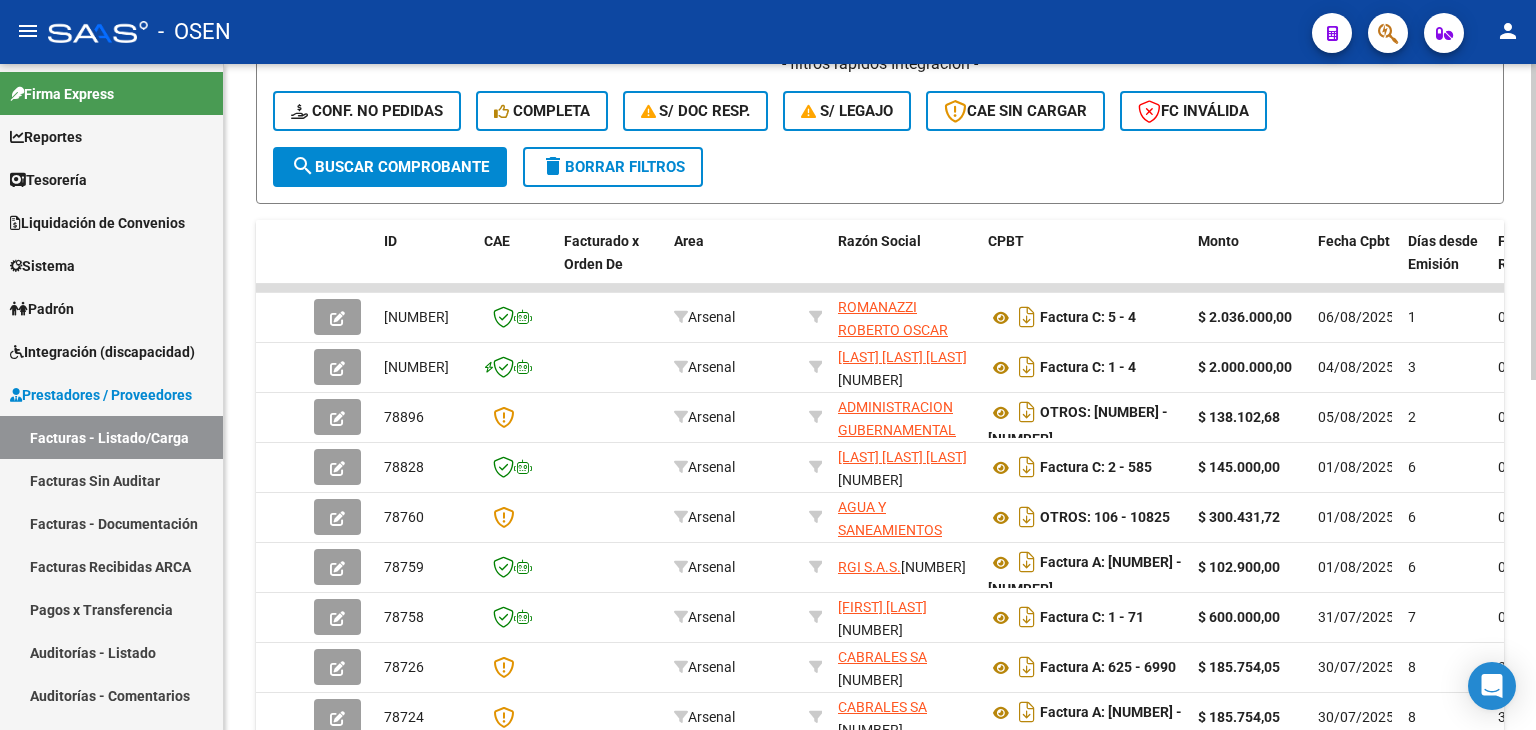 scroll, scrollTop: 545, scrollLeft: 0, axis: vertical 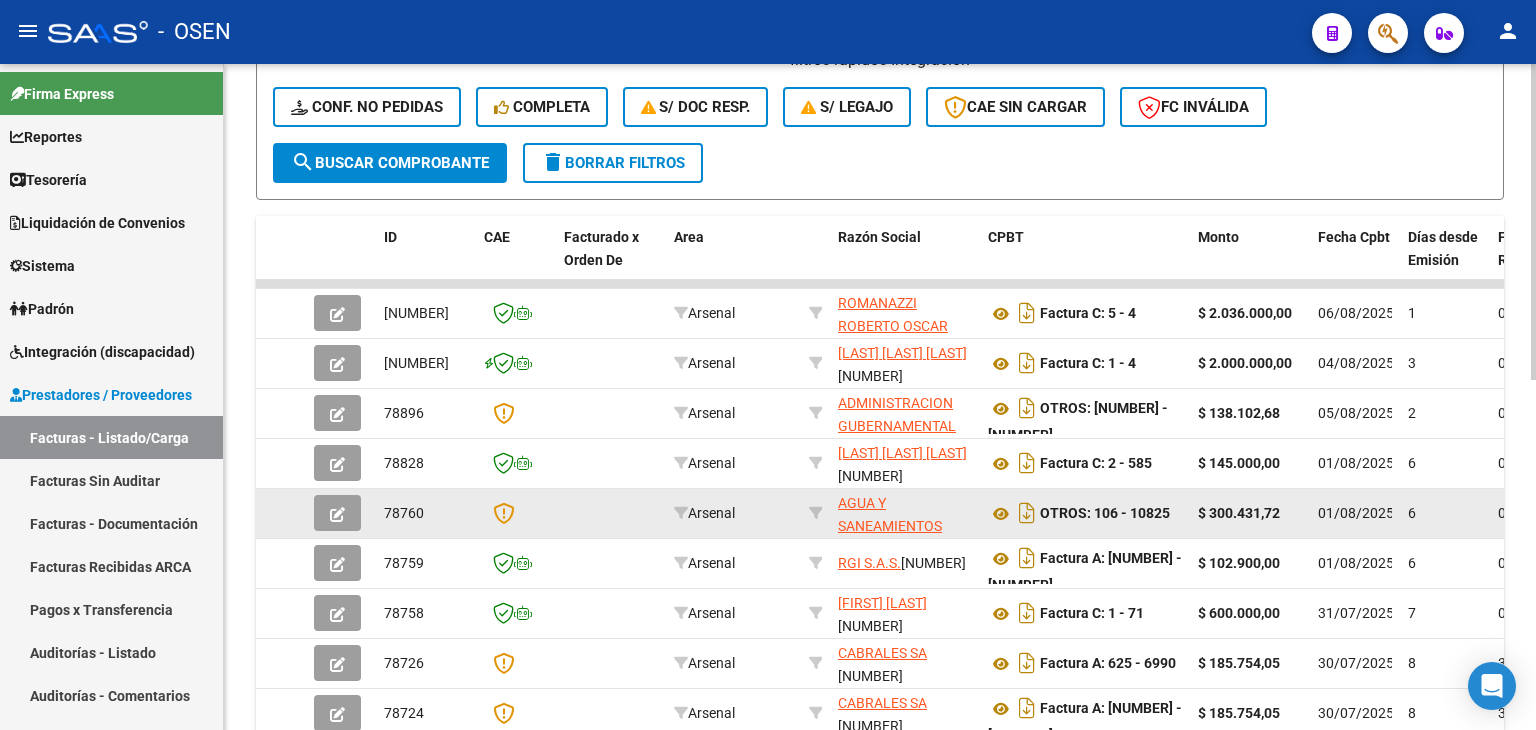 click 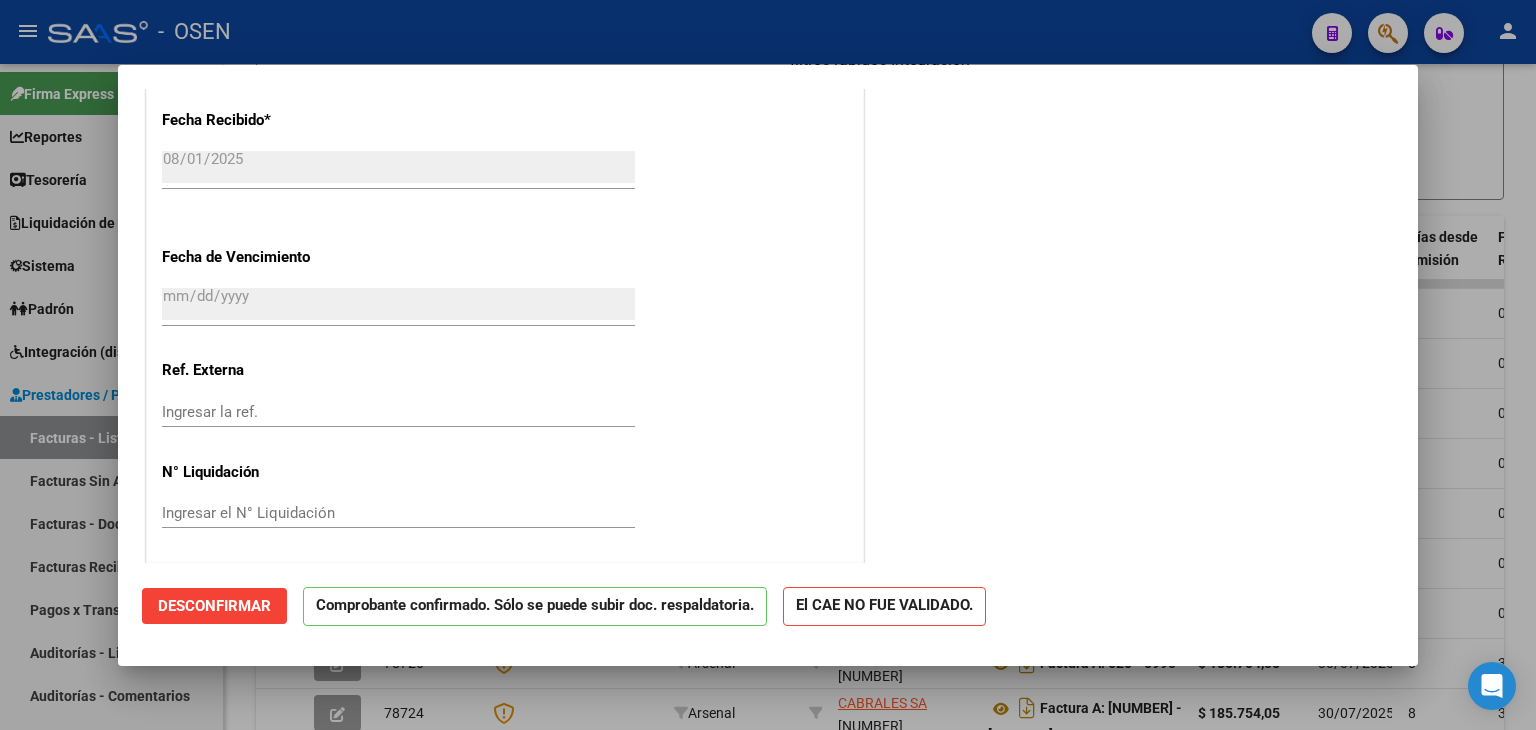 scroll, scrollTop: 1264, scrollLeft: 0, axis: vertical 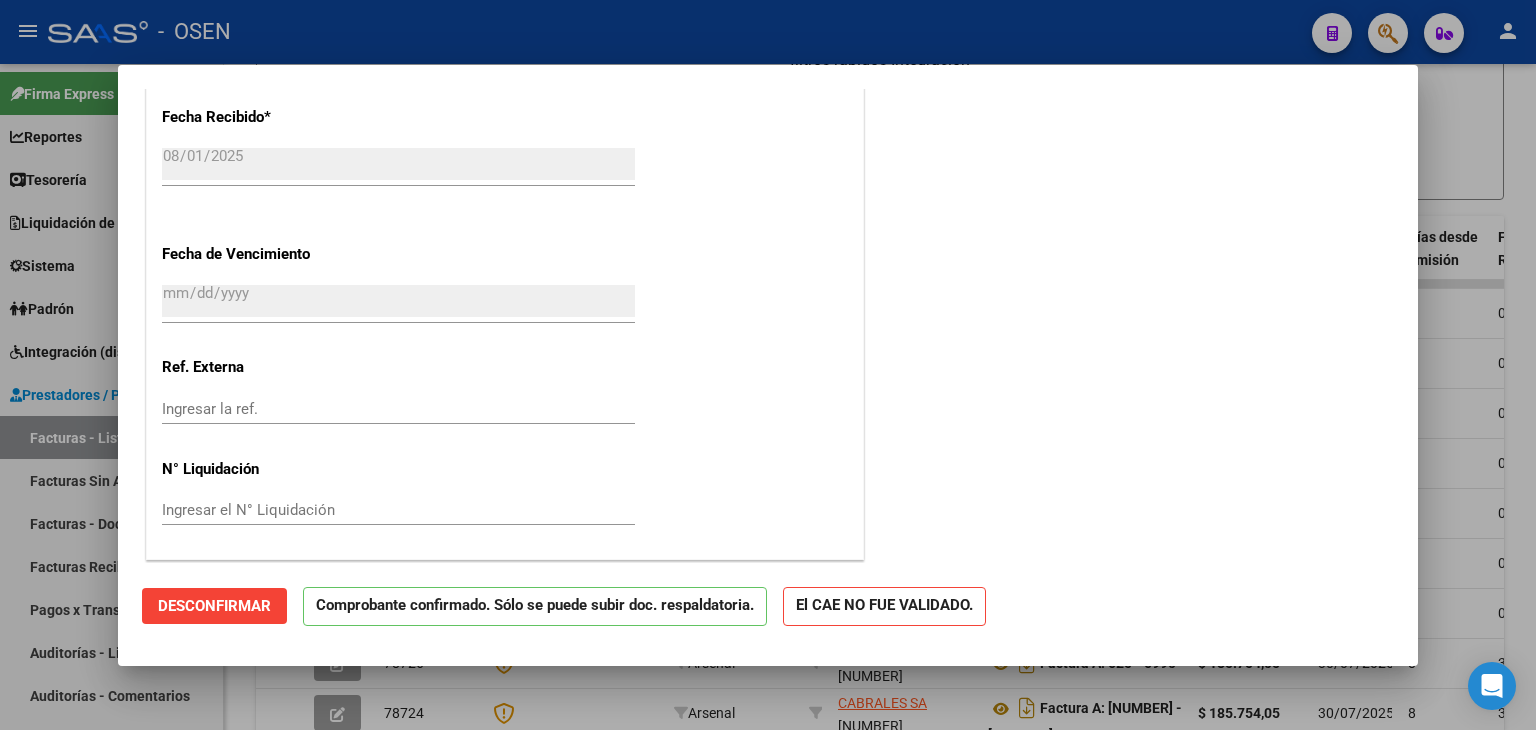 click on "Desconfirmar" 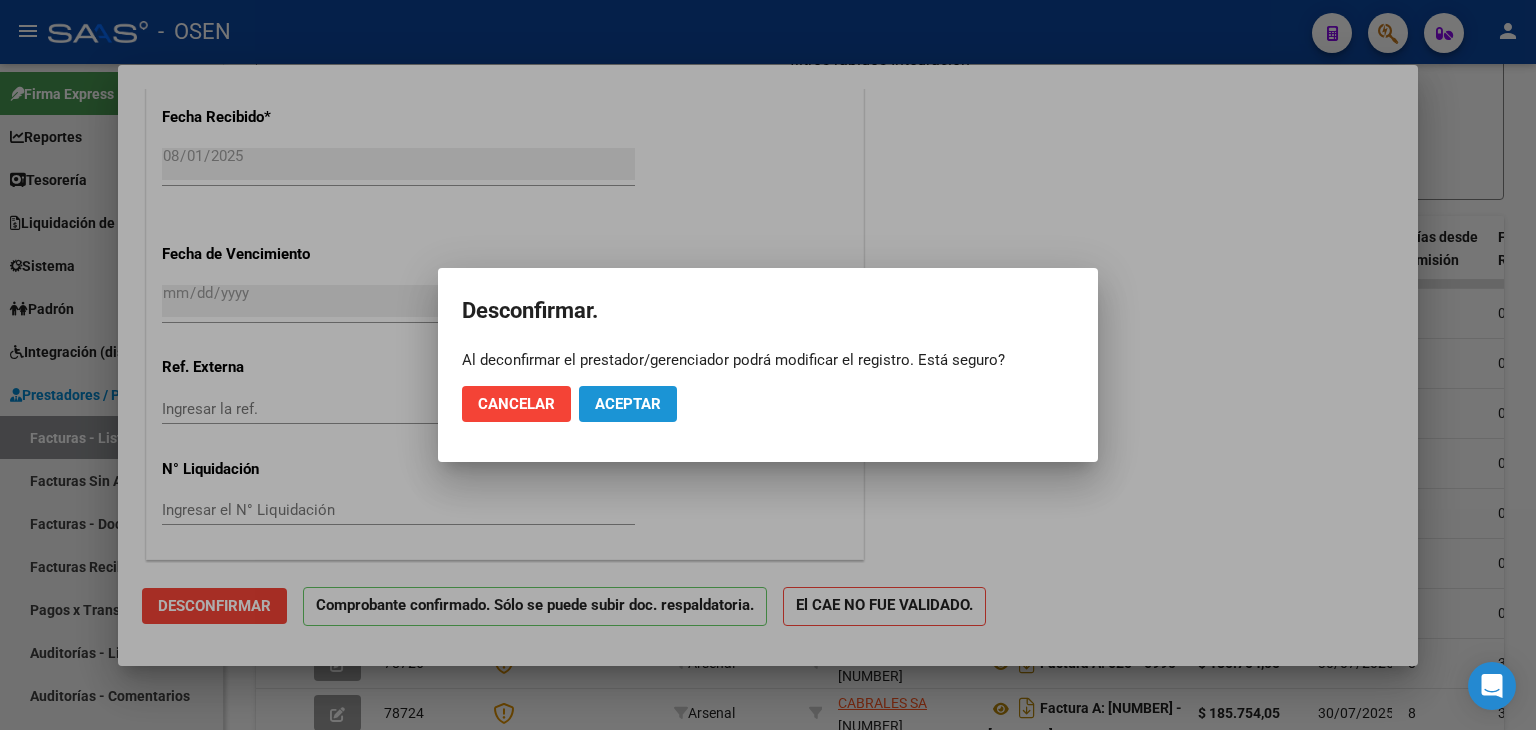 click on "Aceptar" 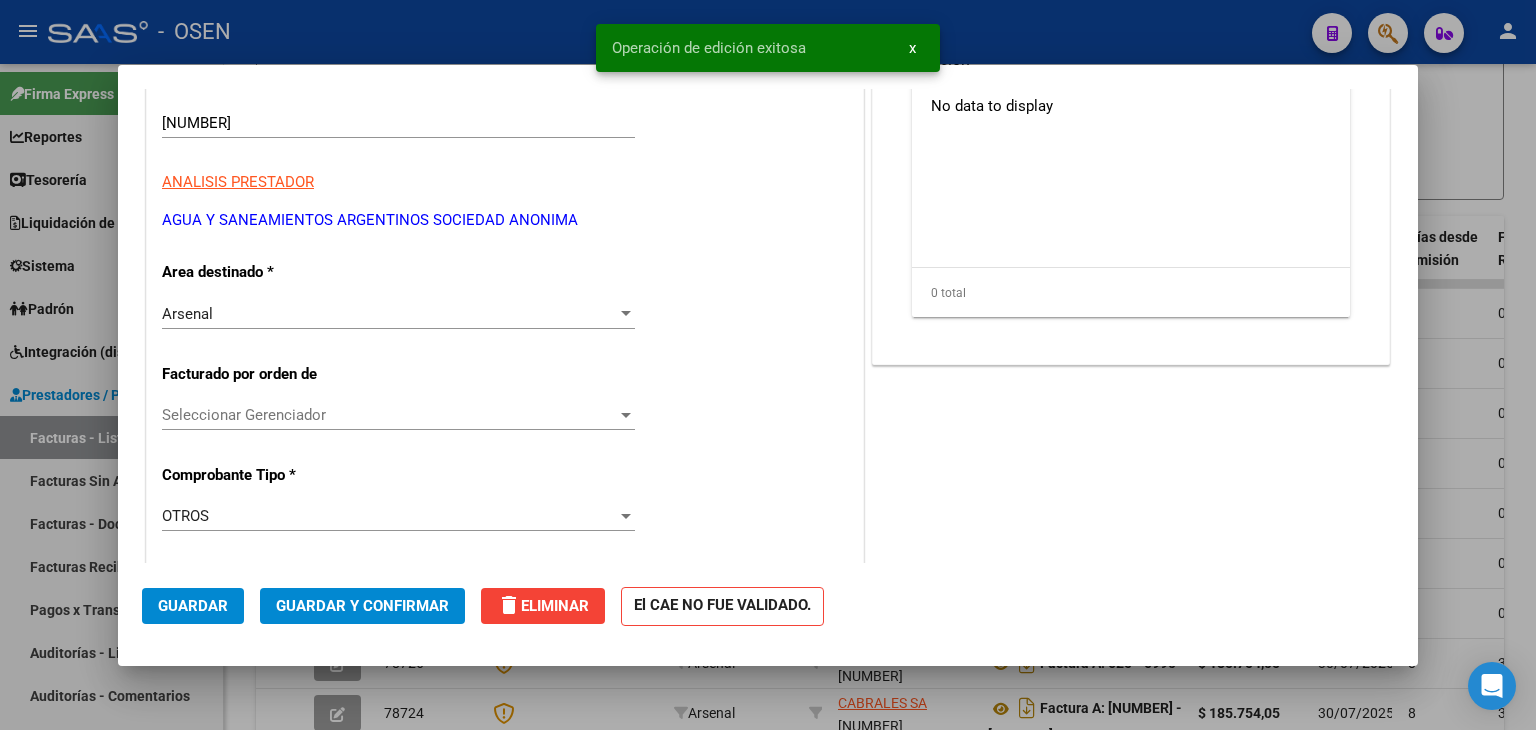 scroll, scrollTop: 0, scrollLeft: 0, axis: both 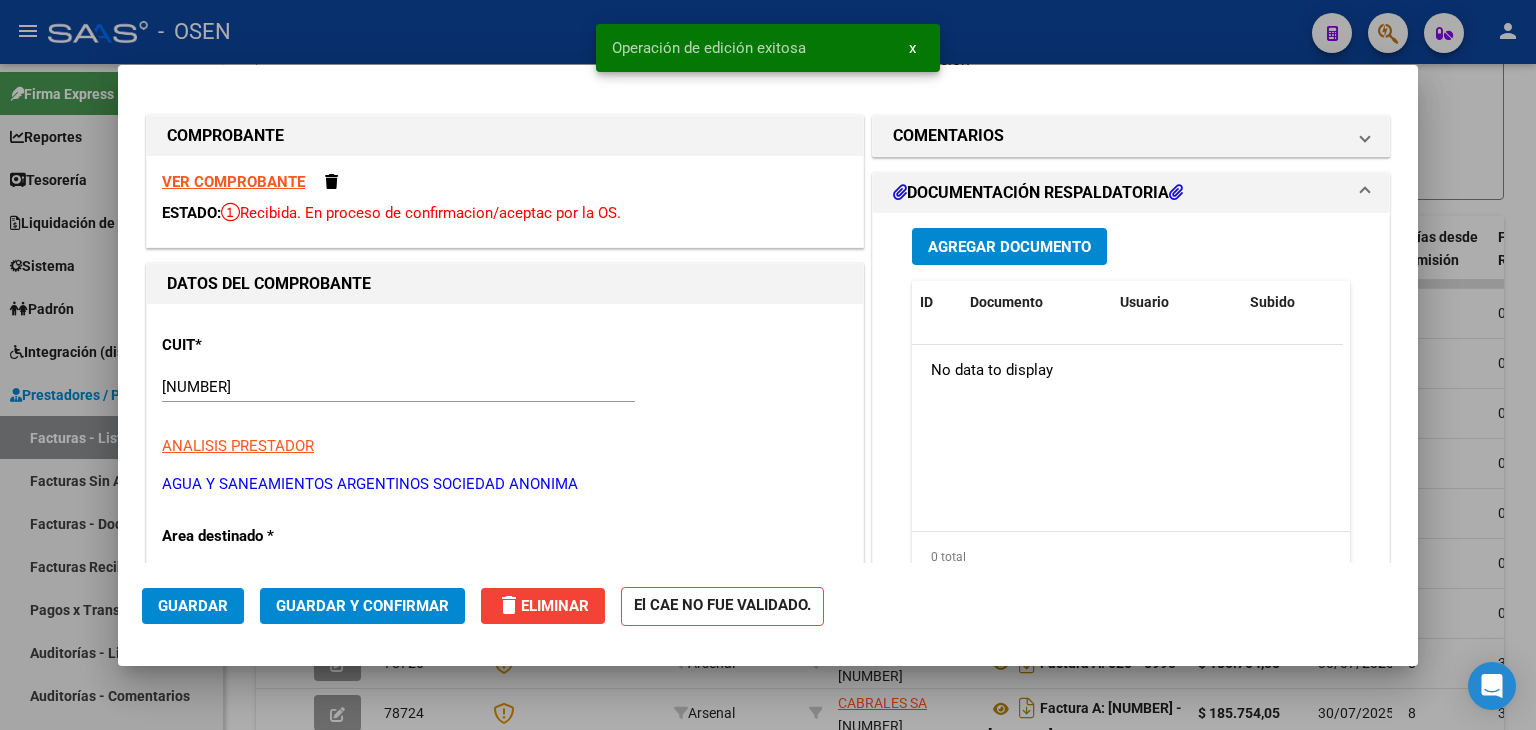 click on "delete  Eliminar" 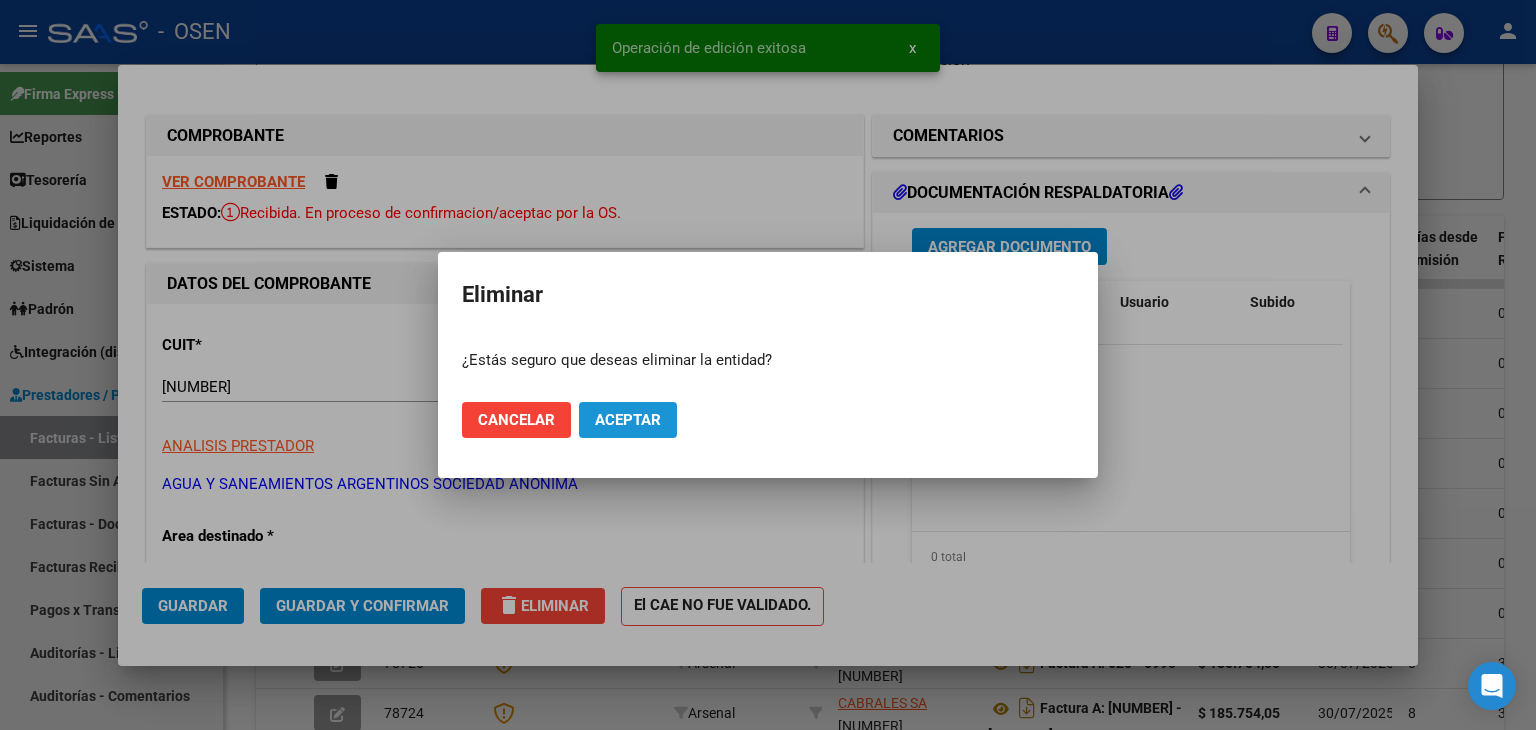 click on "Aceptar" 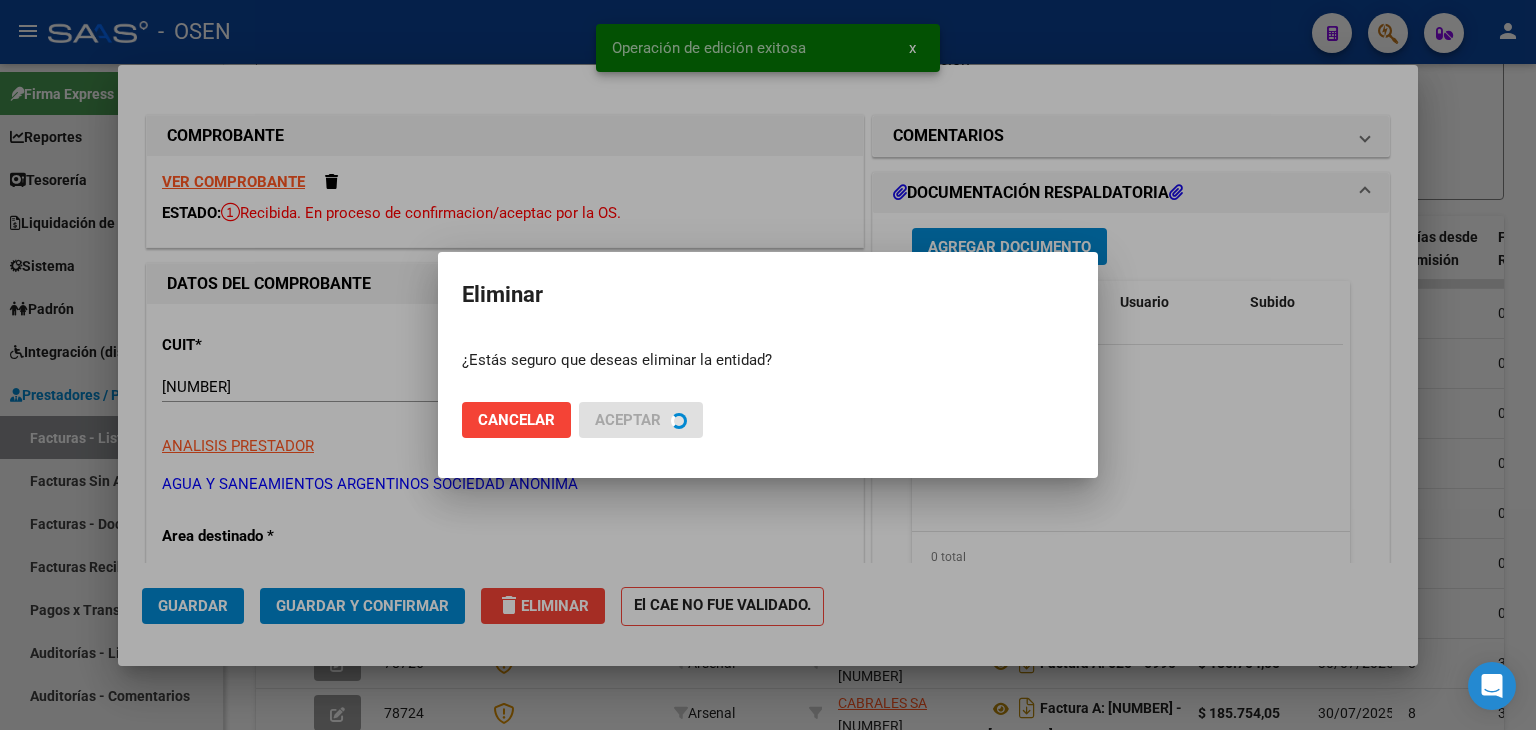 type 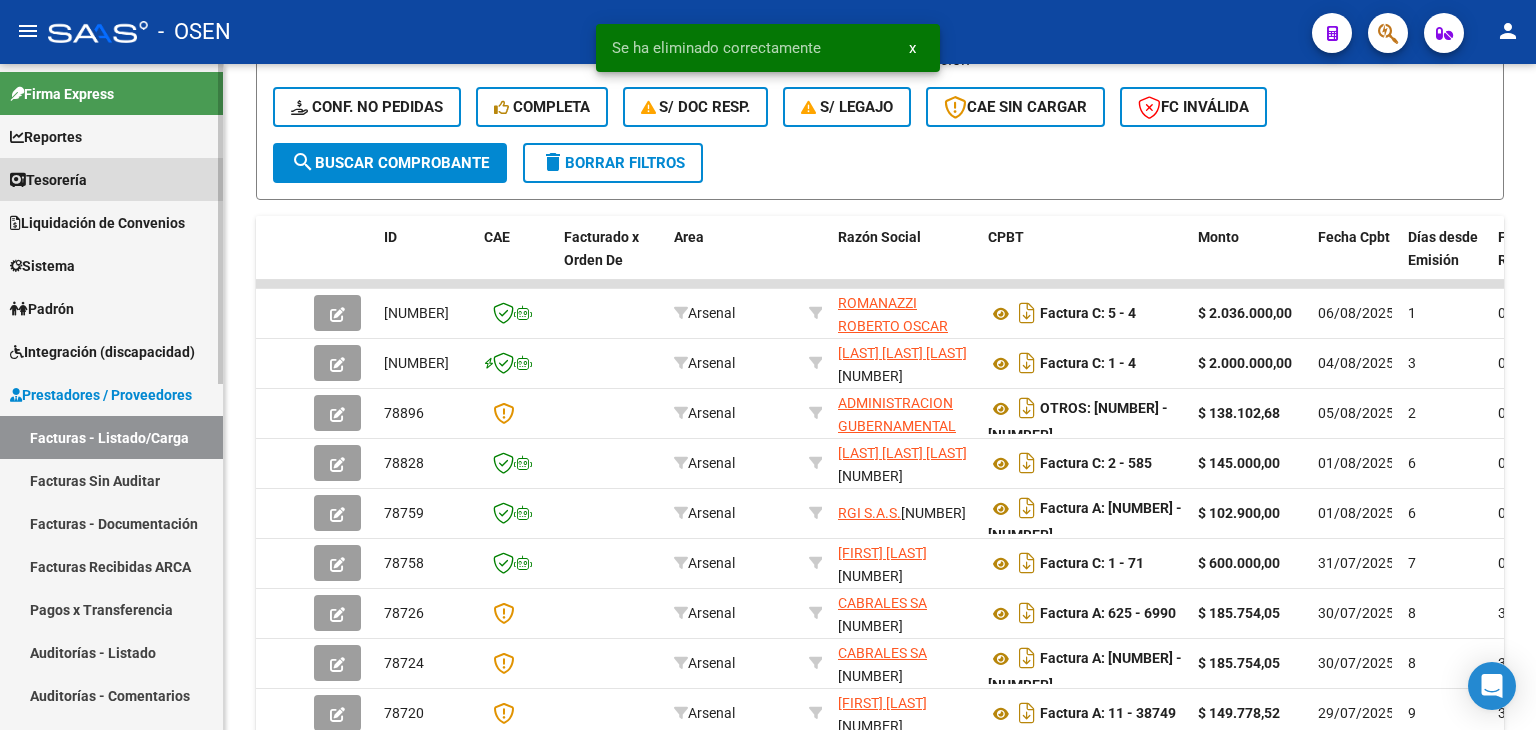 click on "Tesorería" at bounding box center [111, 179] 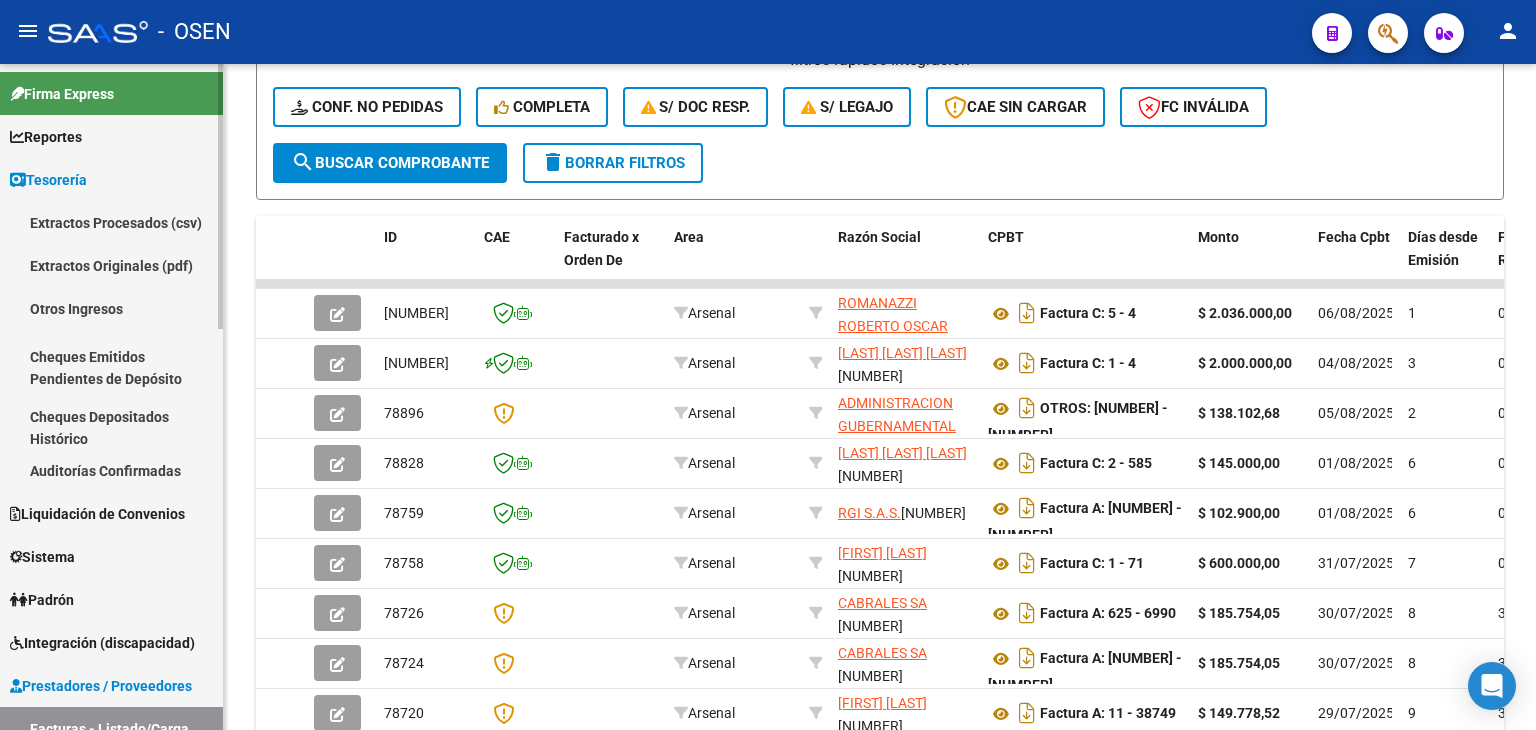 scroll, scrollTop: 333, scrollLeft: 0, axis: vertical 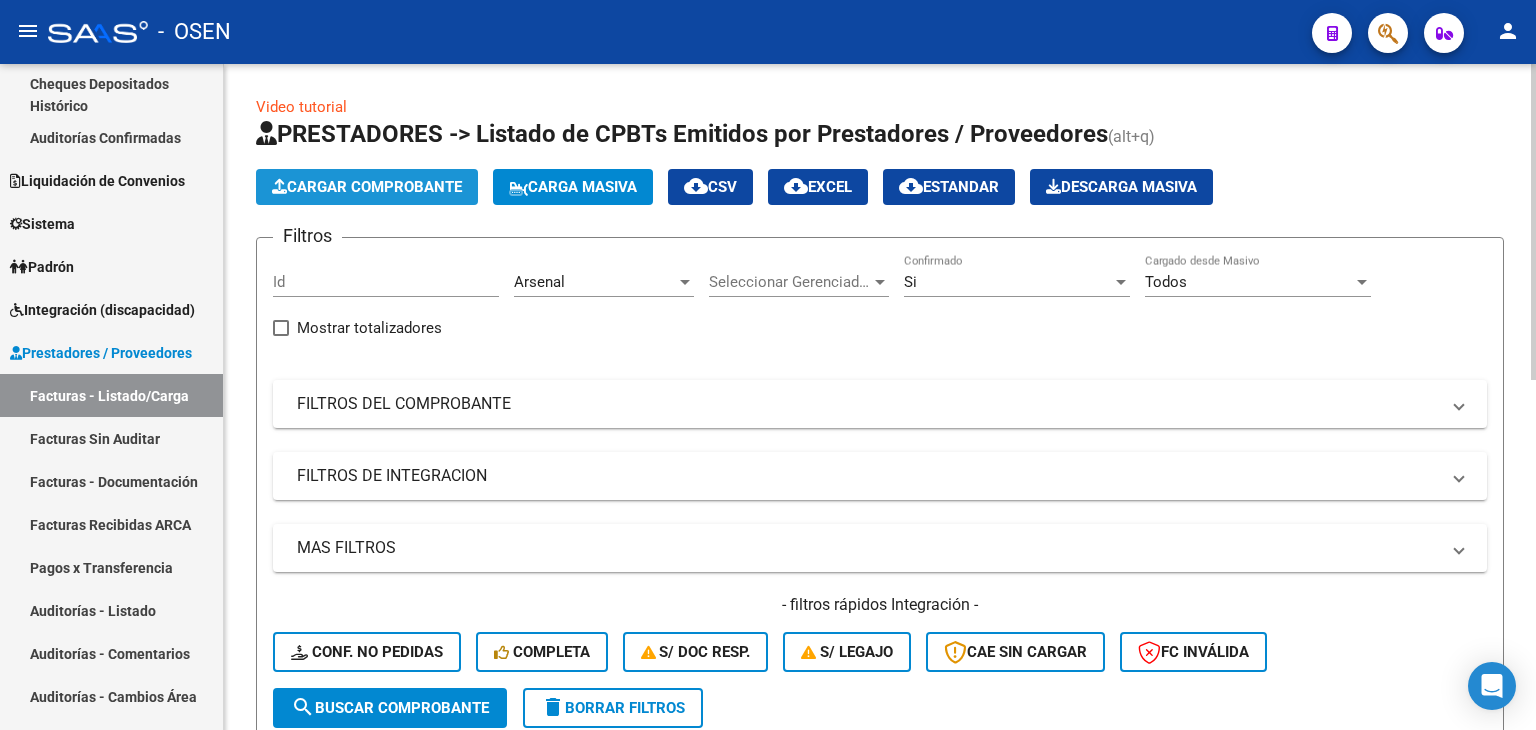 click on "Cargar Comprobante" 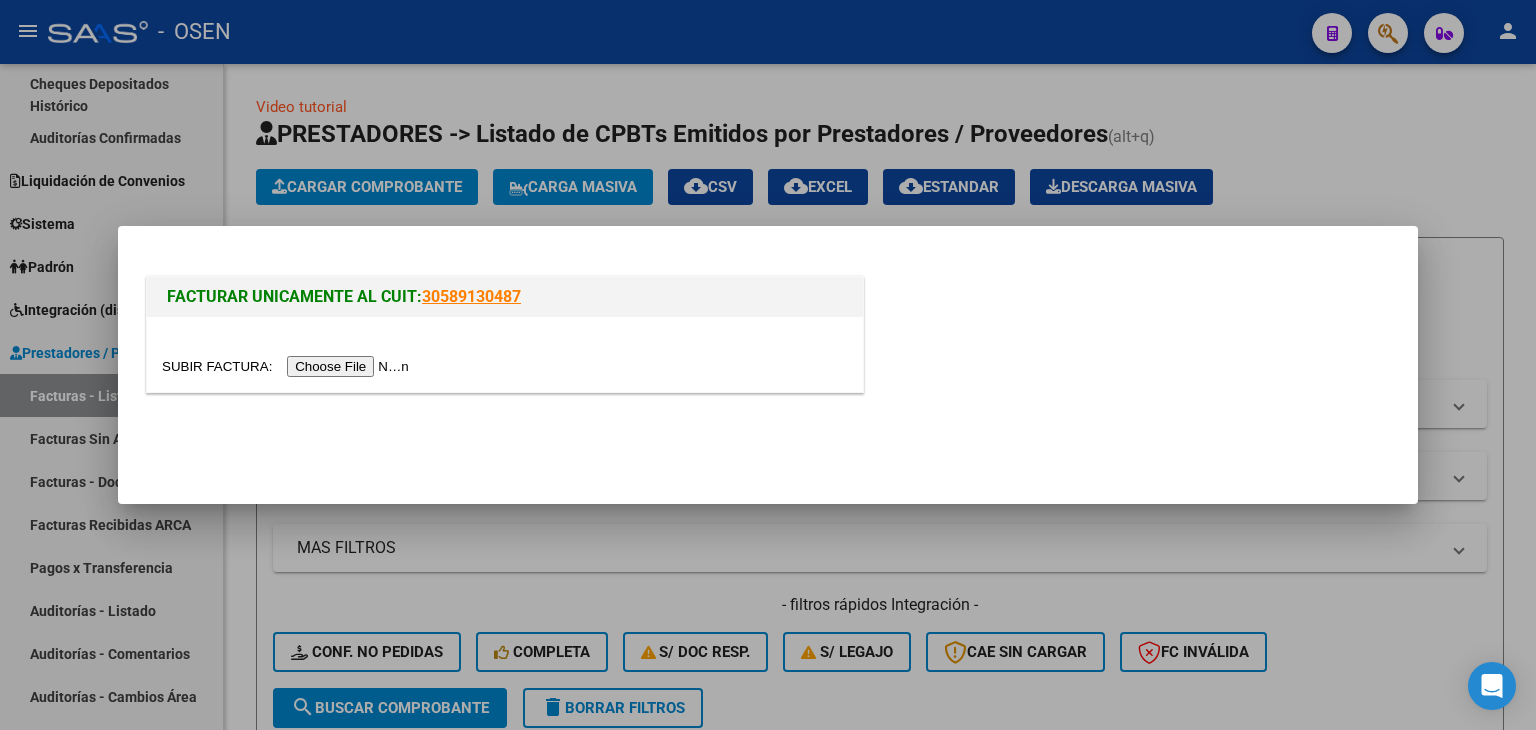 click at bounding box center [288, 366] 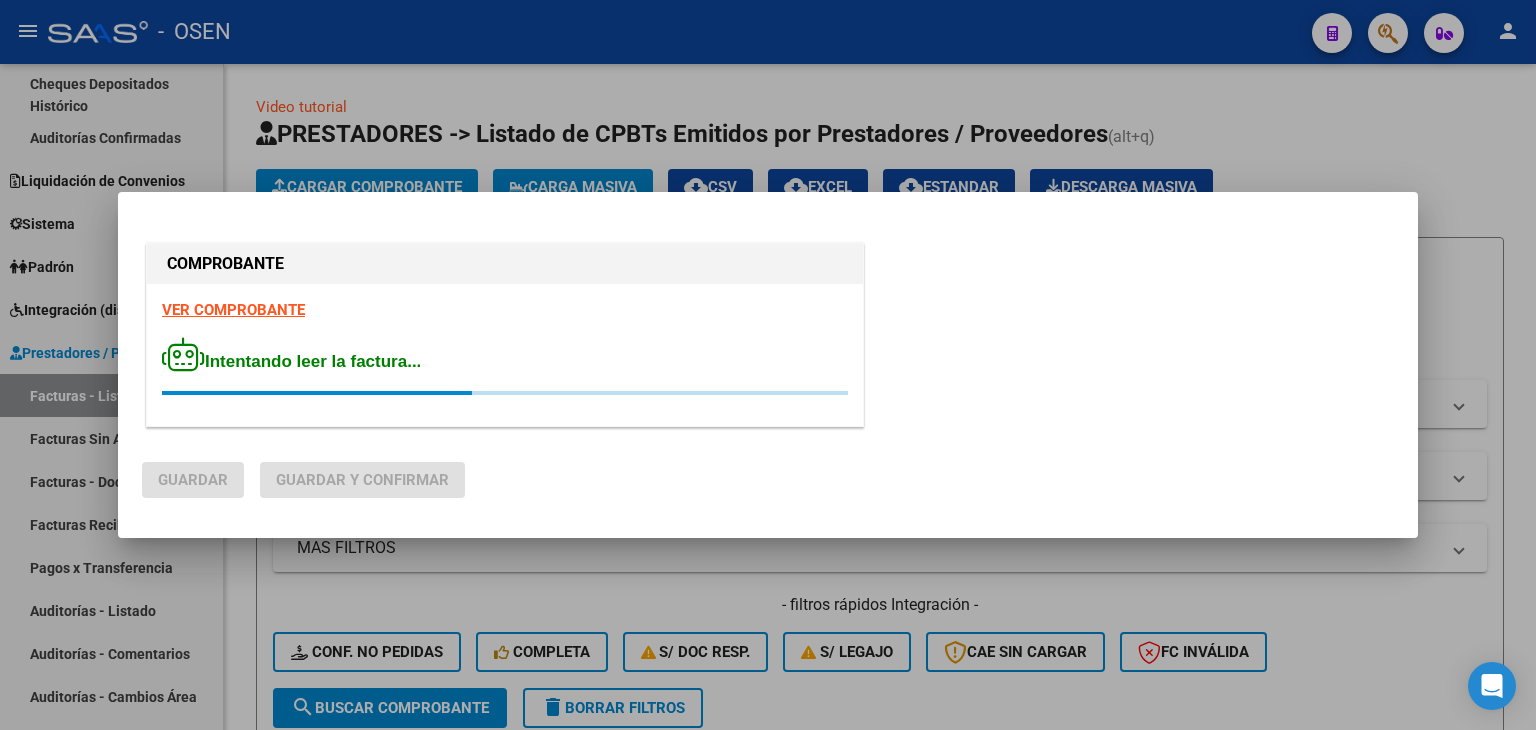 click on "VER COMPROBANTE          Intentando leer la factura..." at bounding box center (505, 355) 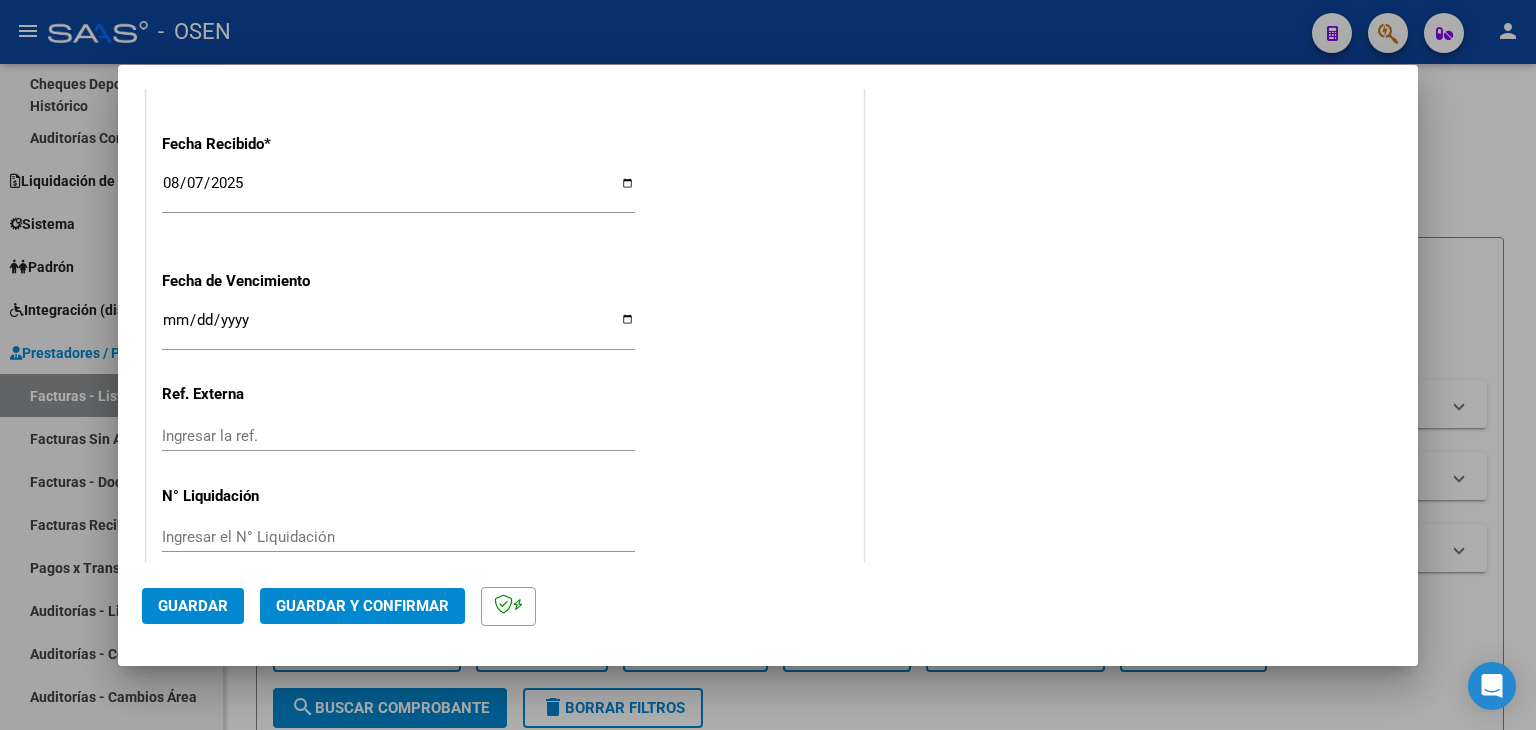 scroll, scrollTop: 1299, scrollLeft: 0, axis: vertical 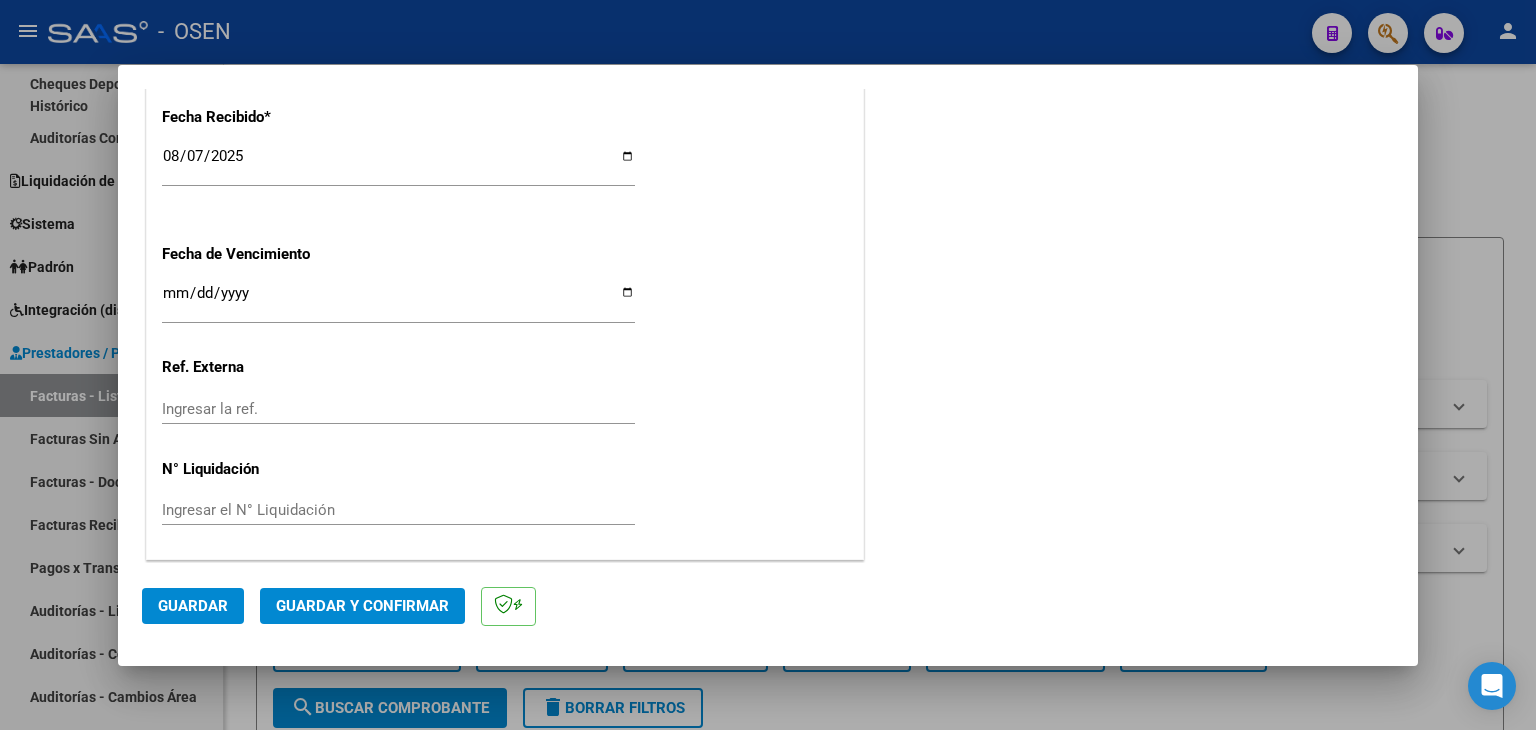 click on "Guardar y Confirmar" 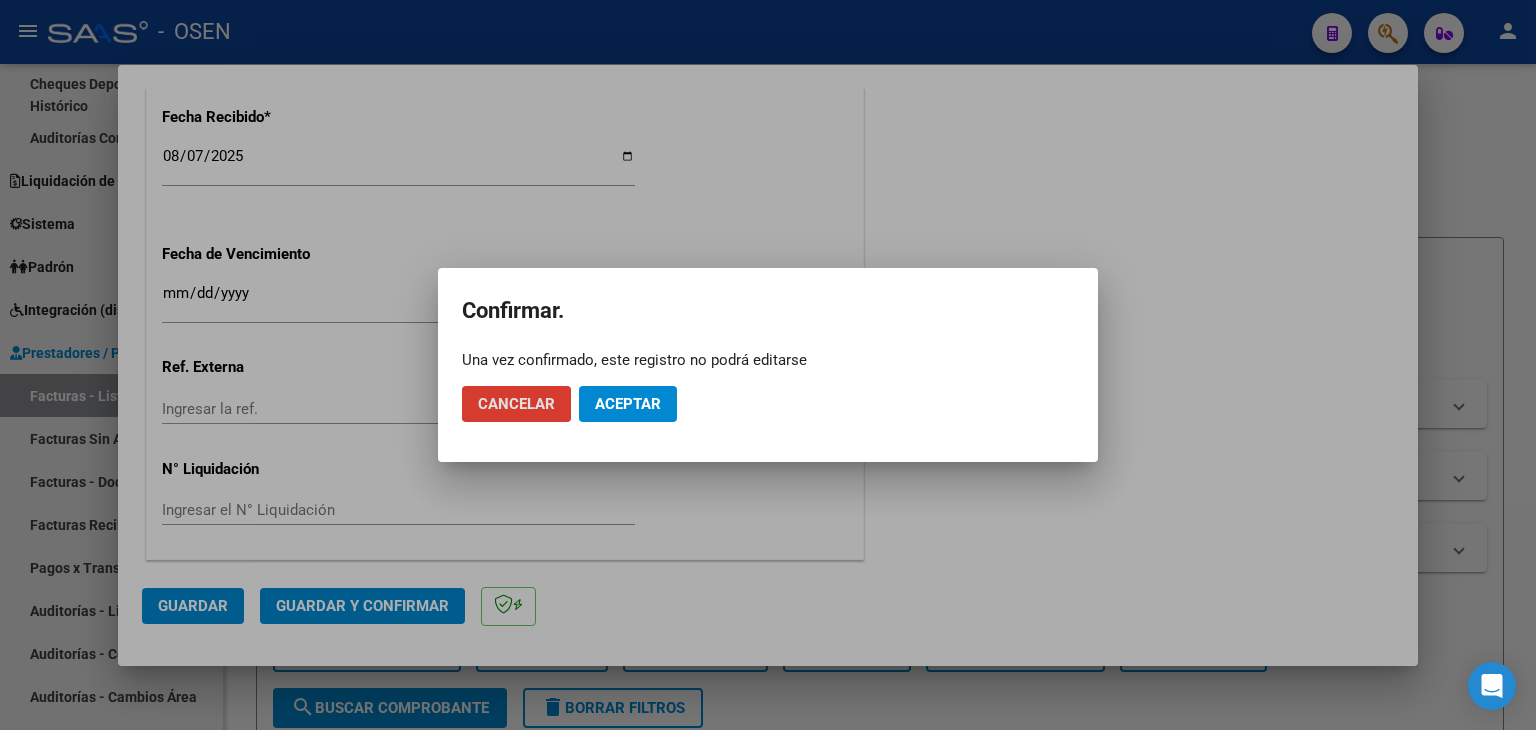 click on "Aceptar" 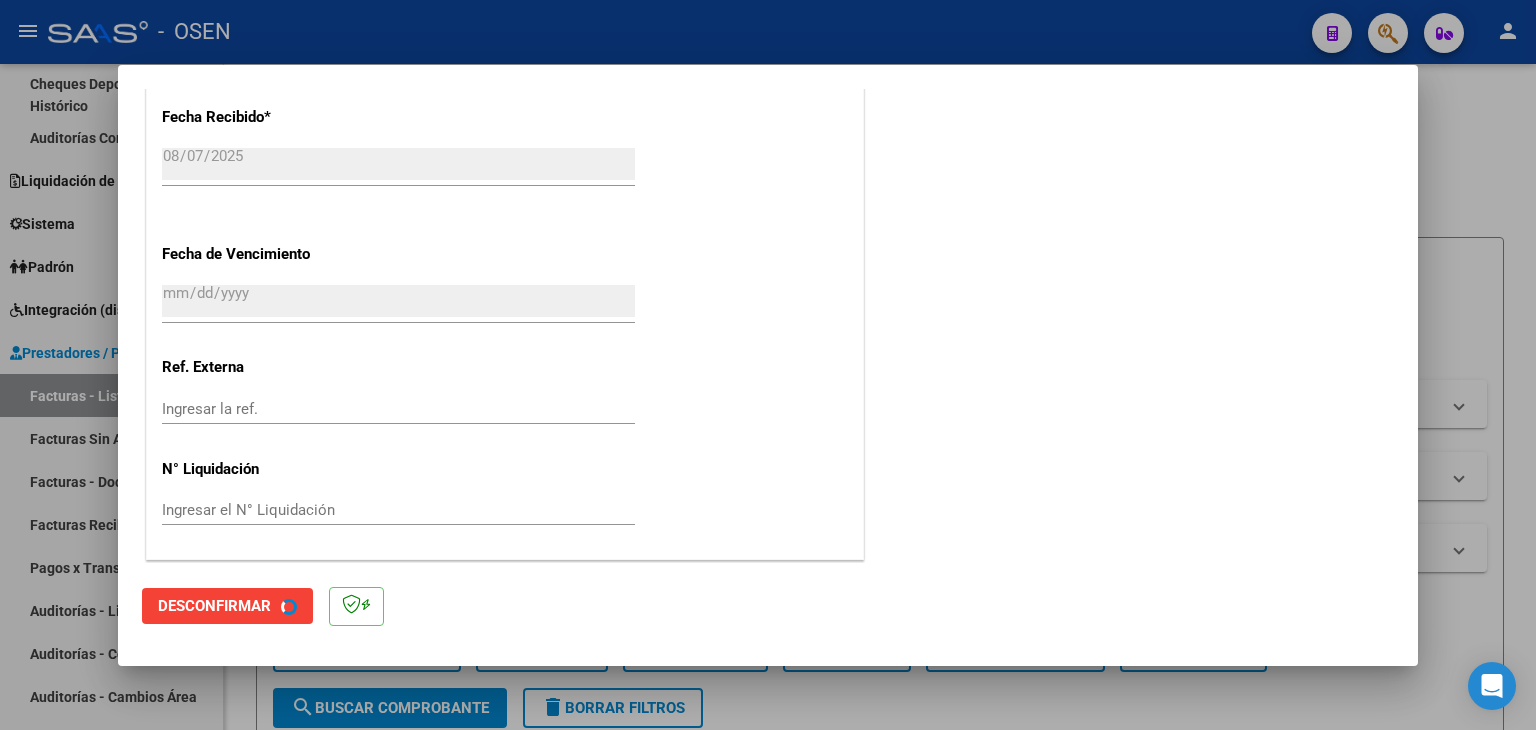 scroll, scrollTop: 0, scrollLeft: 0, axis: both 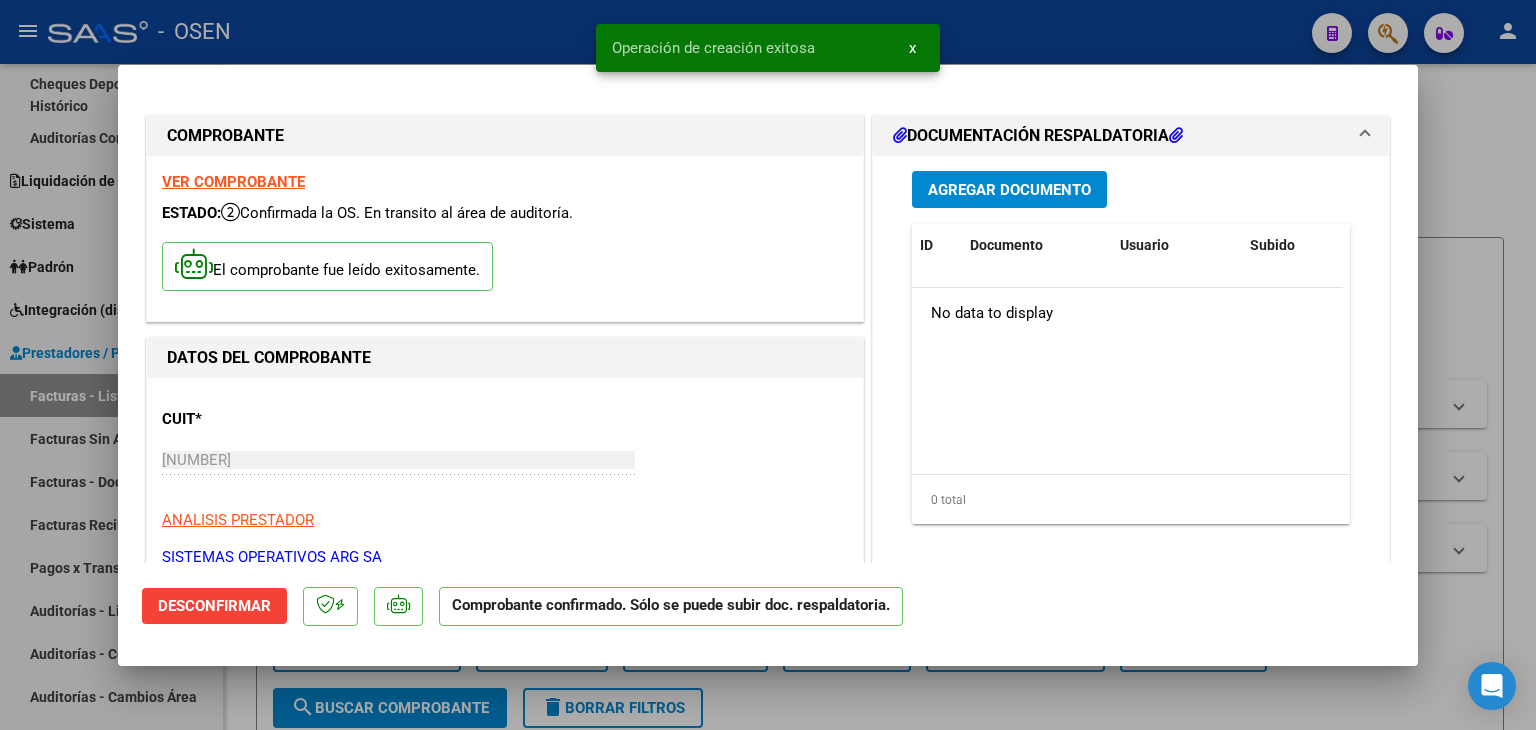 click at bounding box center (768, 365) 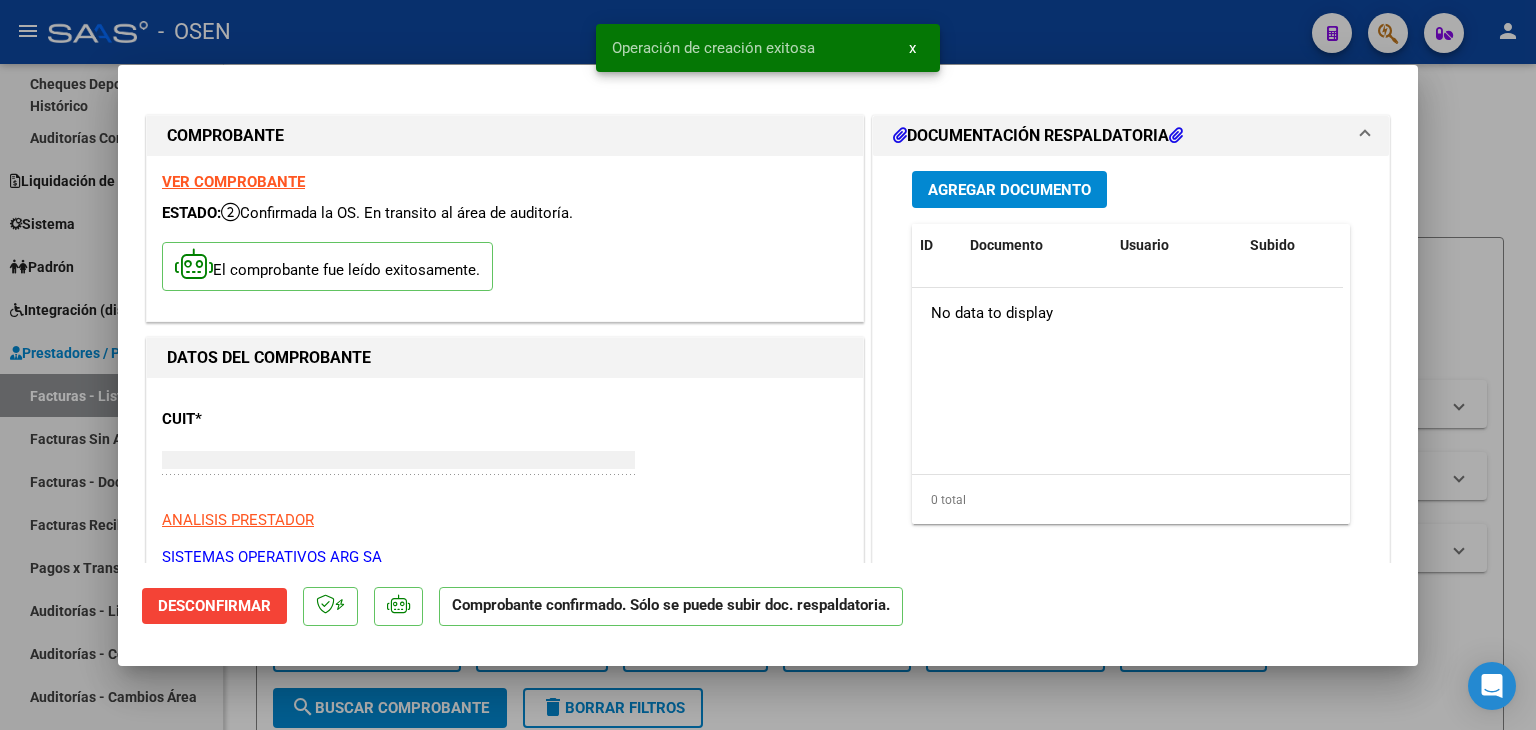type on "$ 0,00" 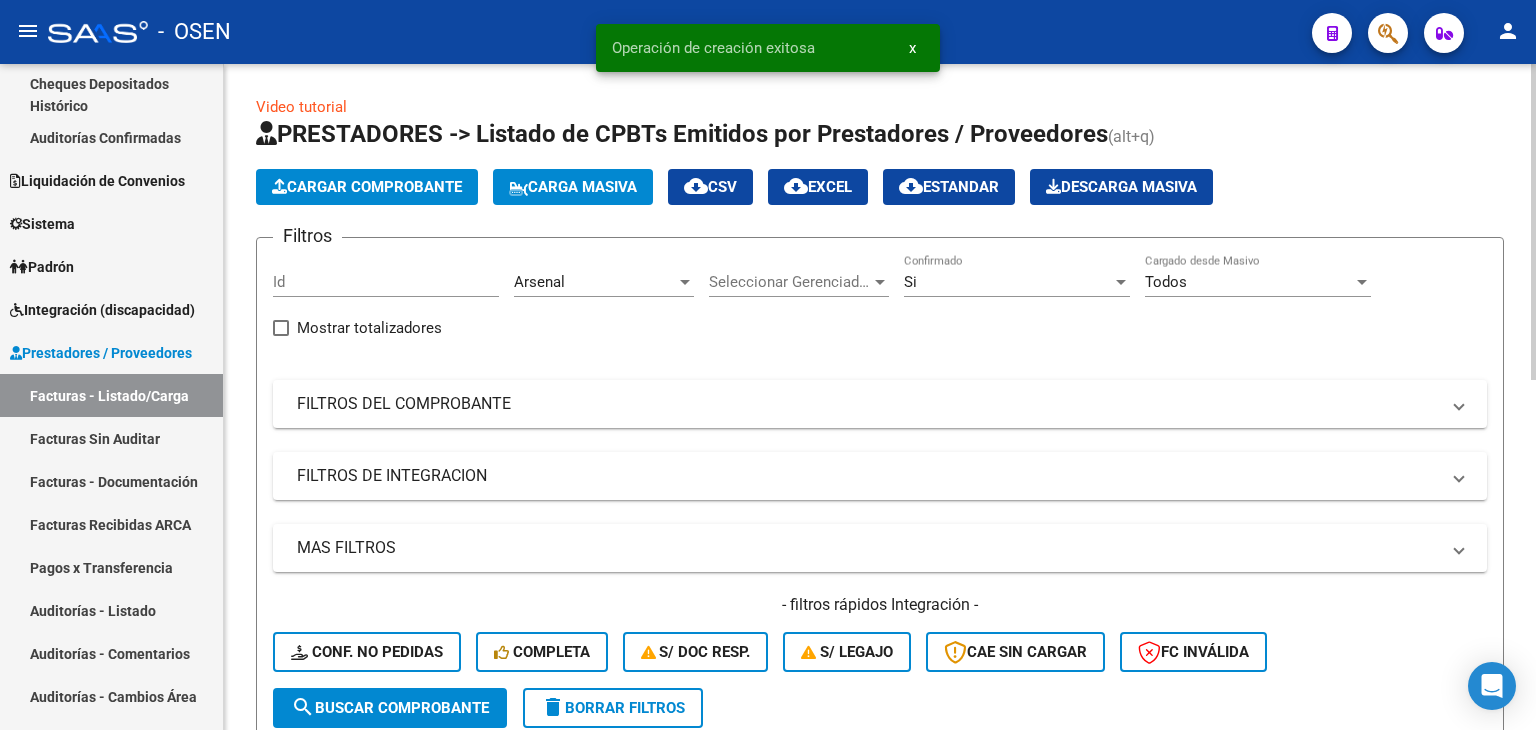 click on "Cargar Comprobante" 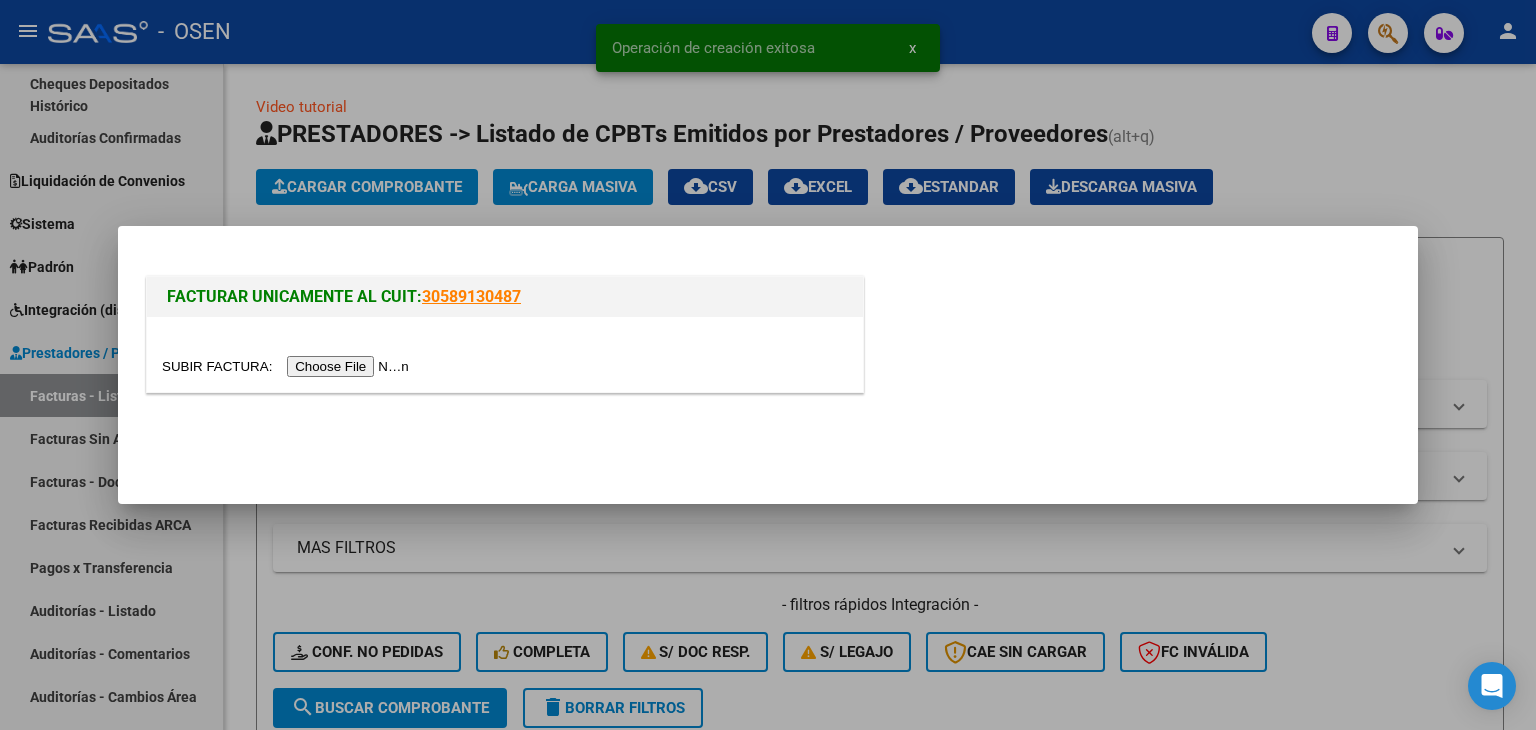 click at bounding box center (288, 366) 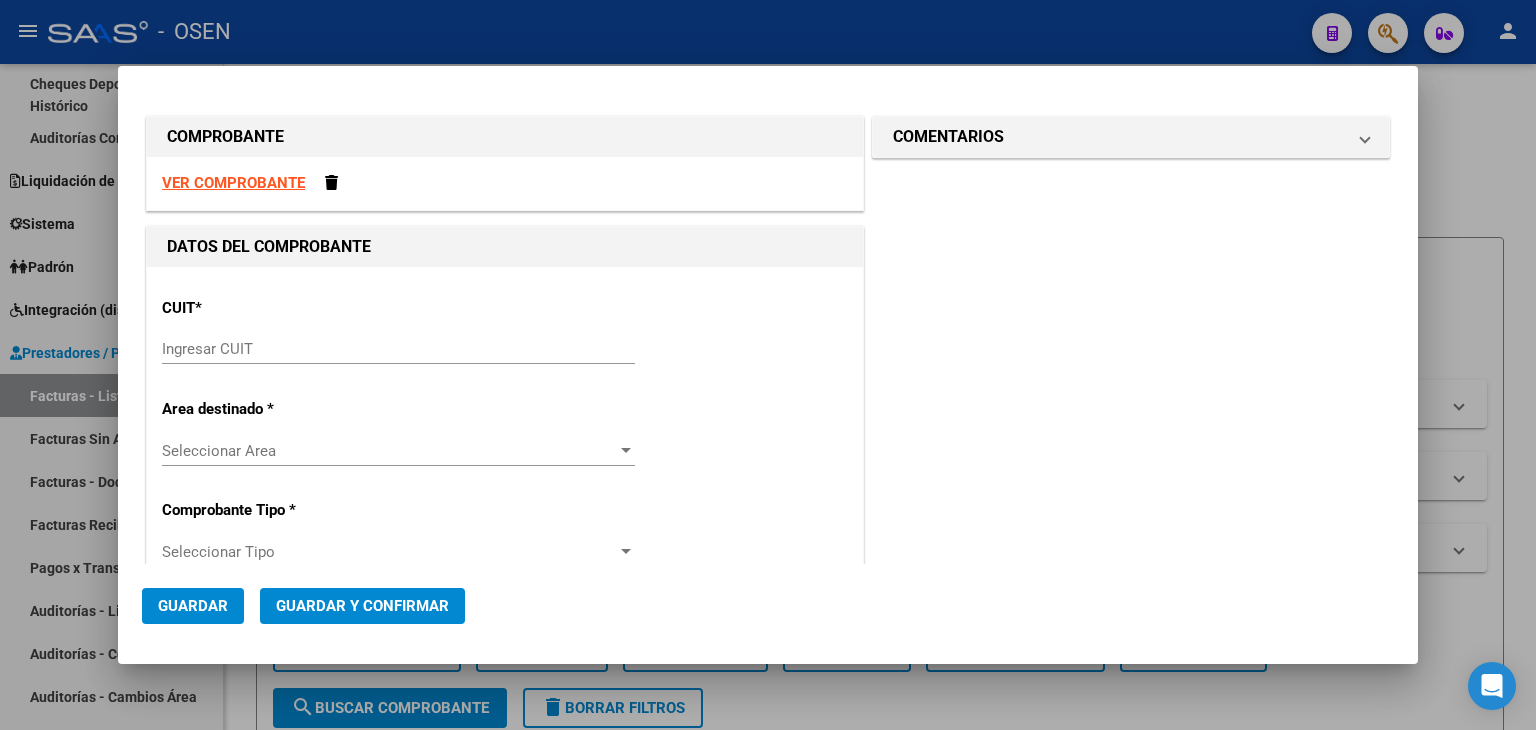 click on "VER COMPROBANTE" at bounding box center (233, 183) 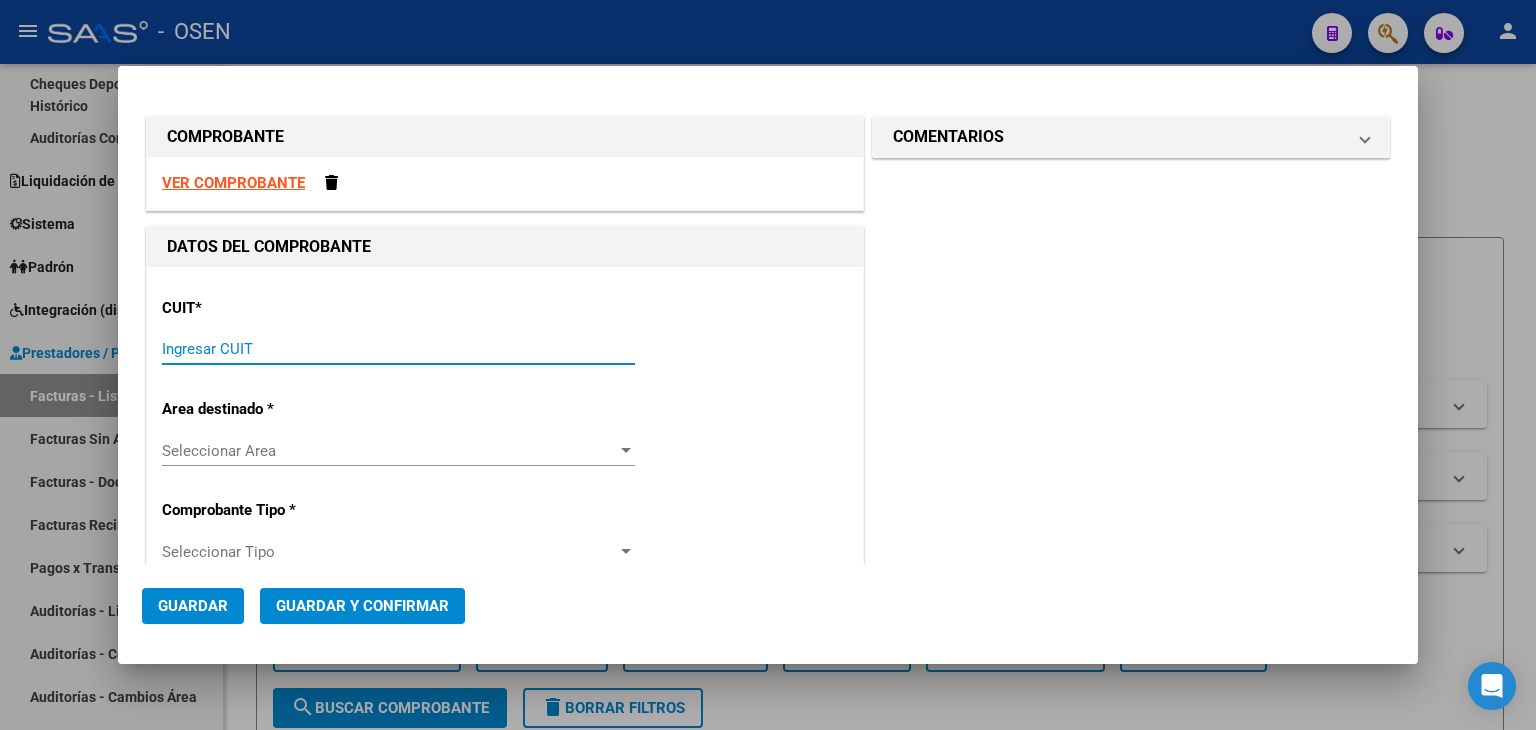 drag, startPoint x: 383, startPoint y: 351, endPoint x: 375, endPoint y: 341, distance: 12.806249 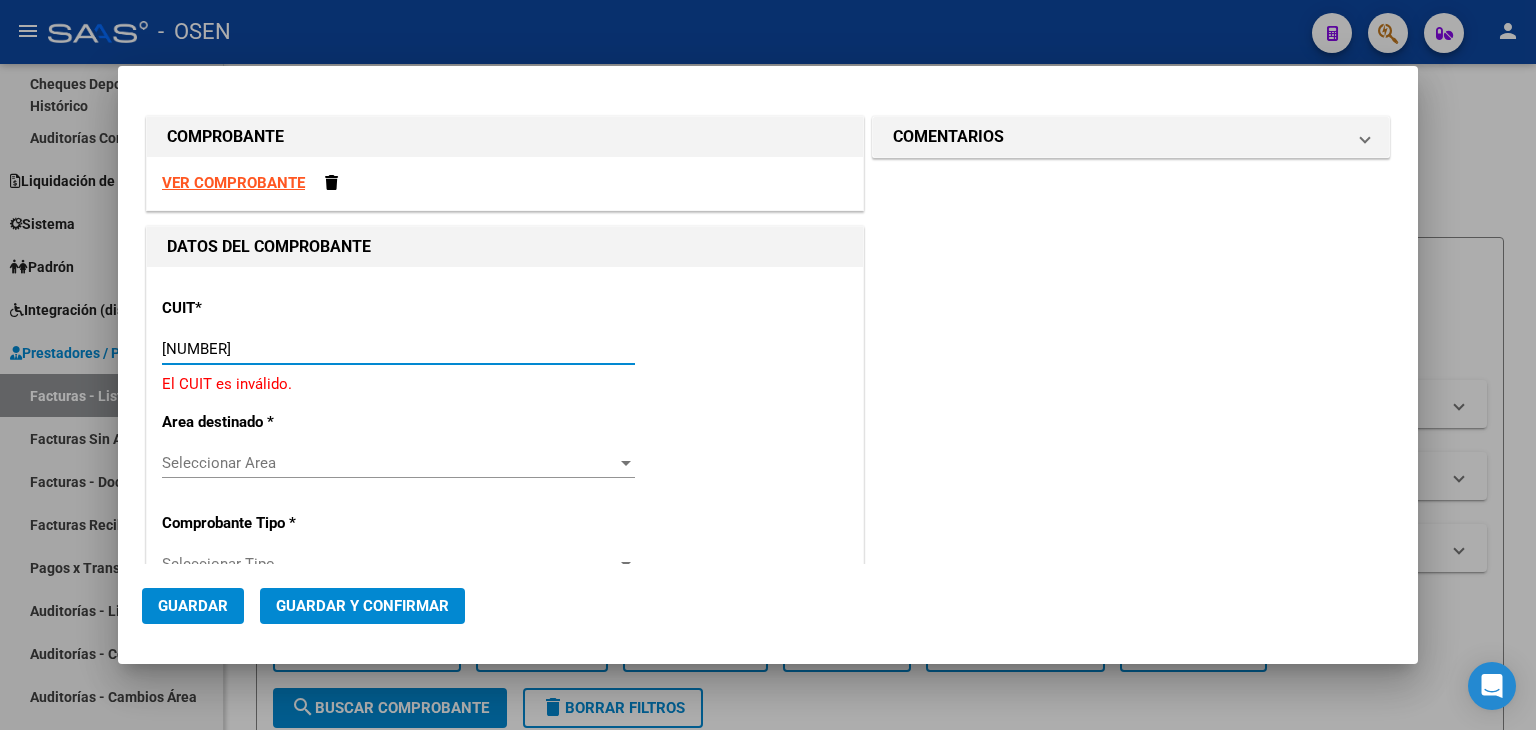 type on "[NUMBER]" 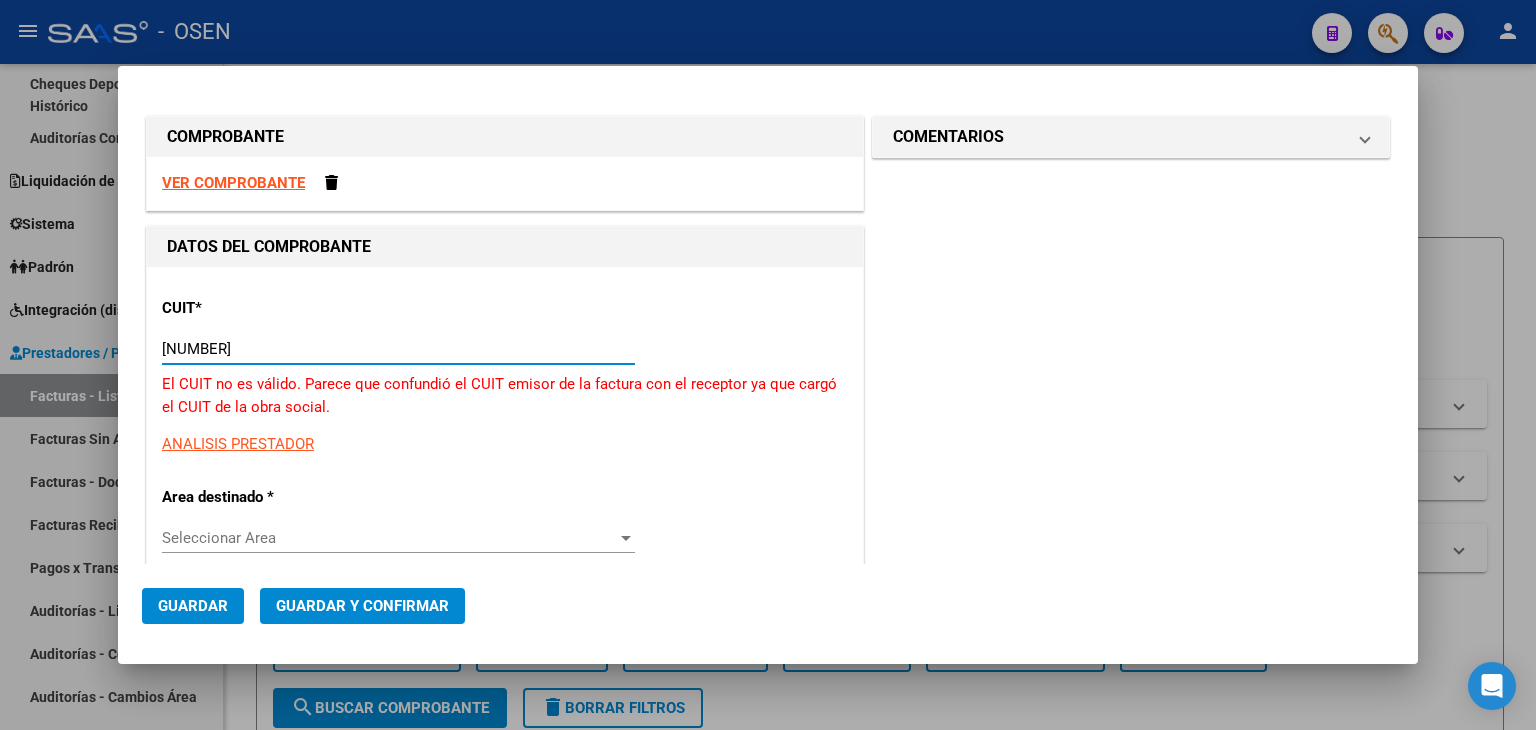 type on "1" 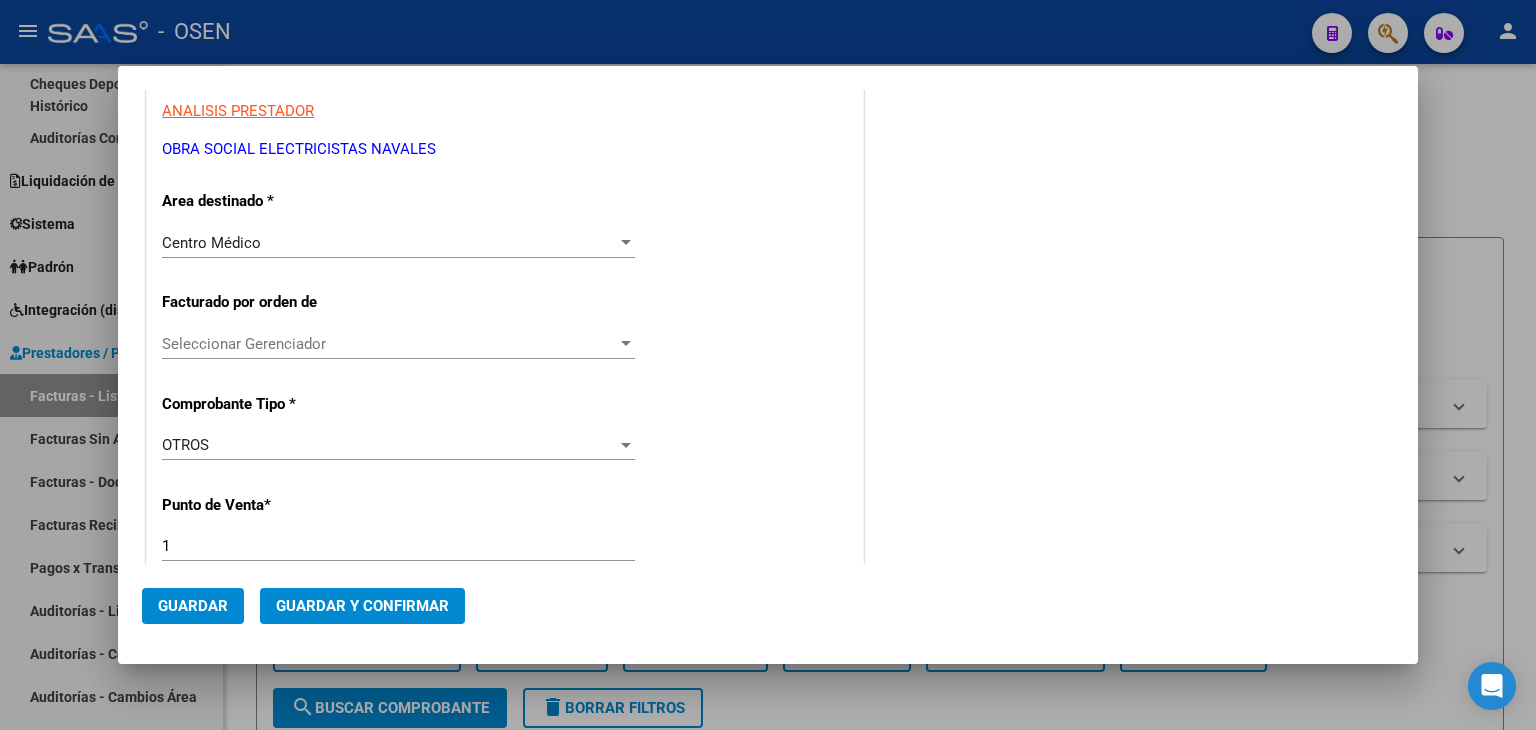scroll, scrollTop: 666, scrollLeft: 0, axis: vertical 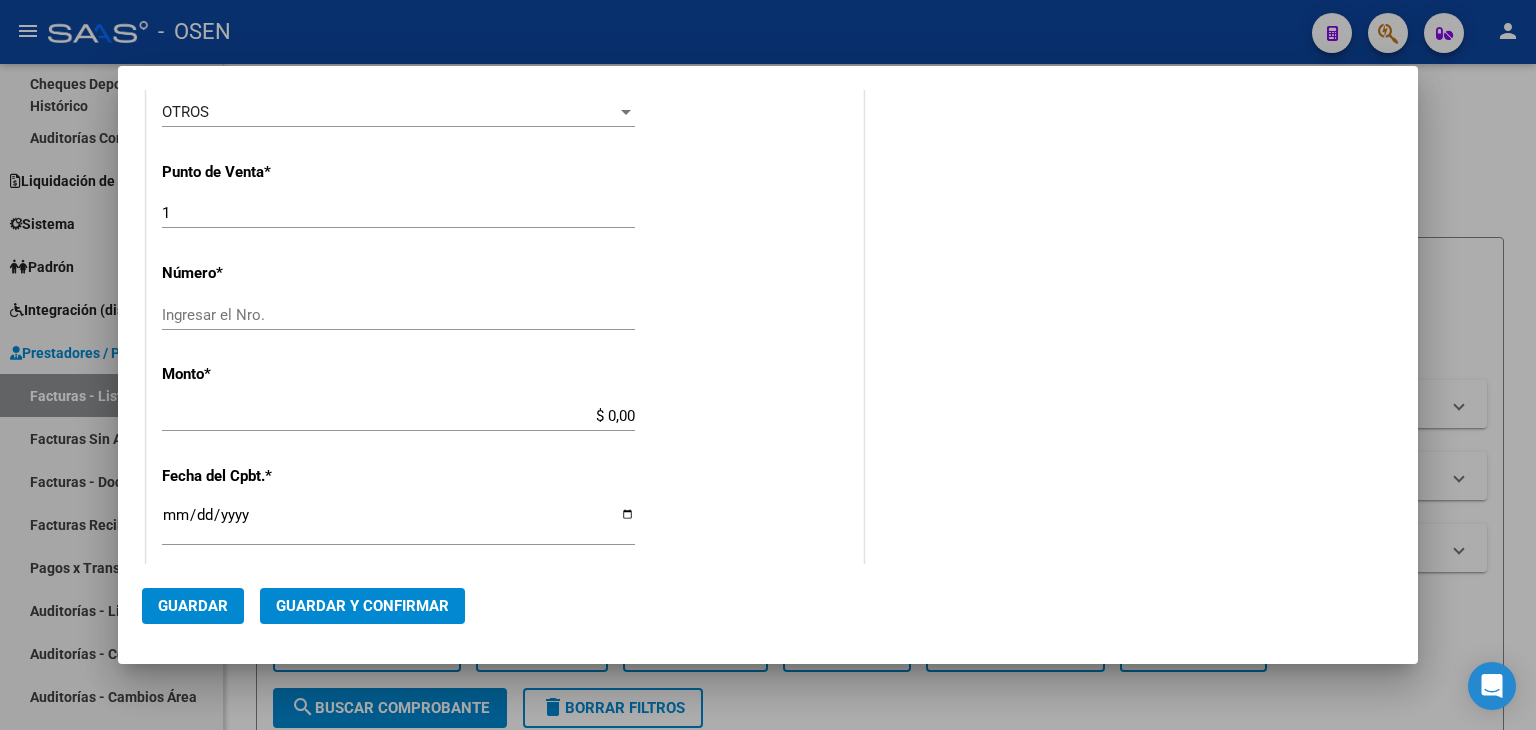 type on "[NUMBER]" 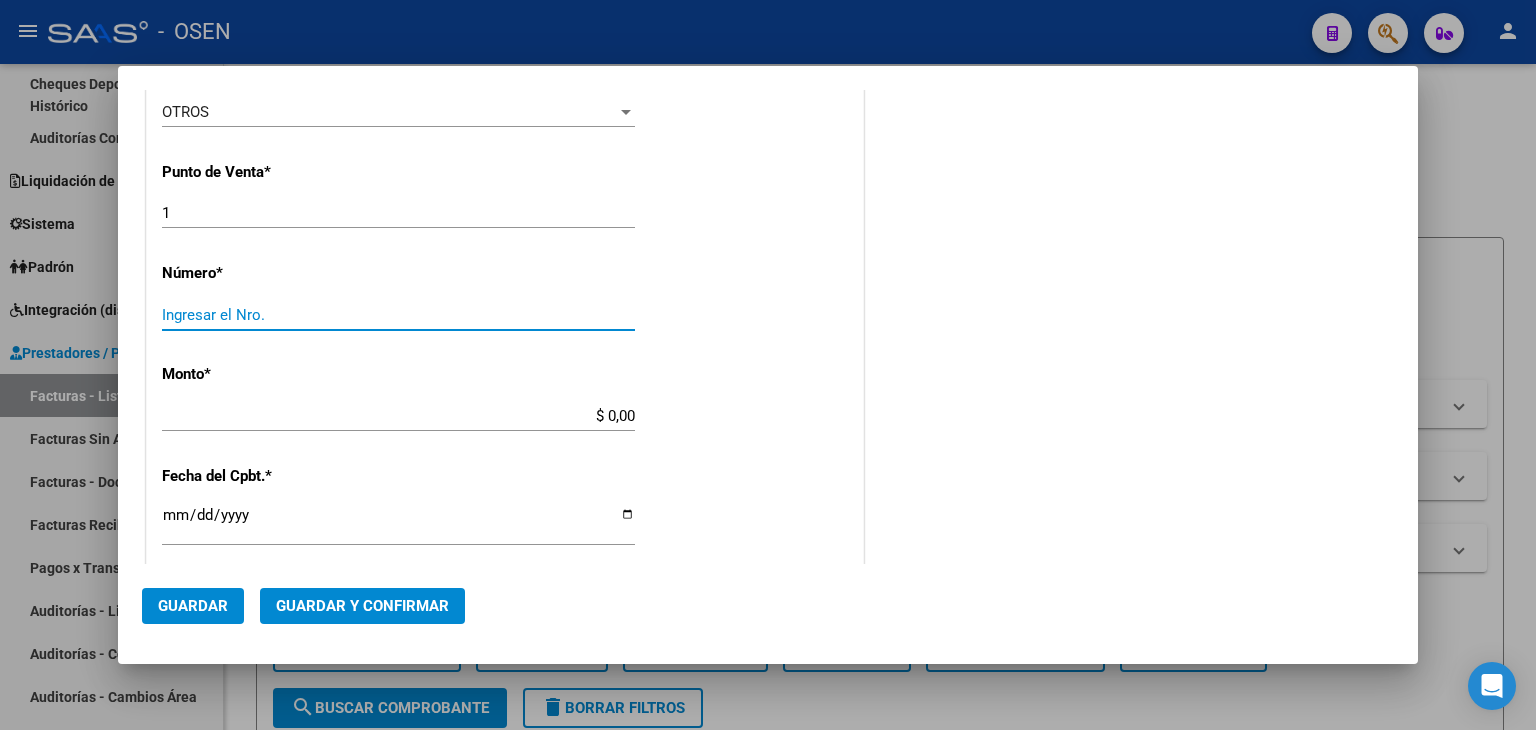 click on "Ingresar el Nro." at bounding box center [398, 315] 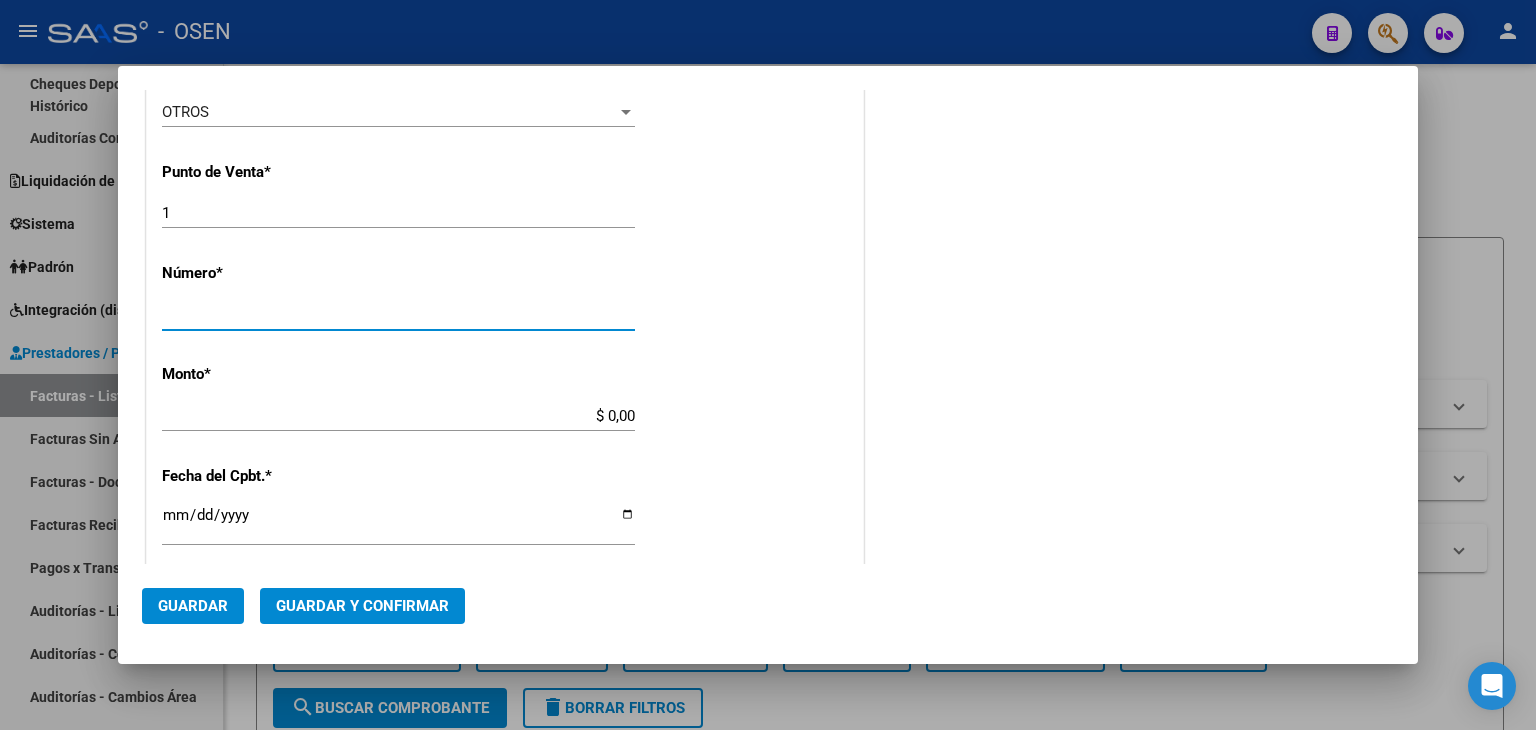 type on "[NUMBER]" 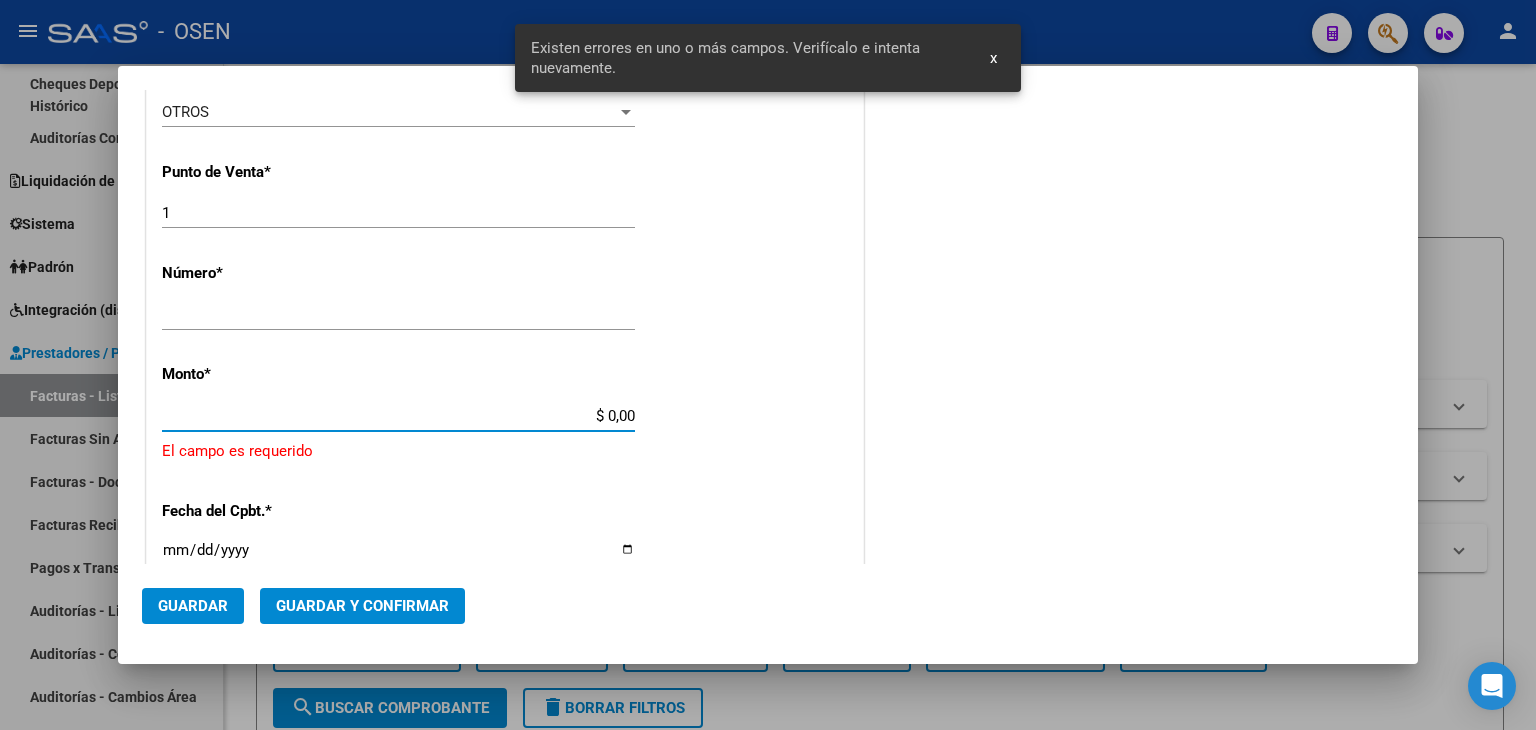 scroll, scrollTop: 744, scrollLeft: 0, axis: vertical 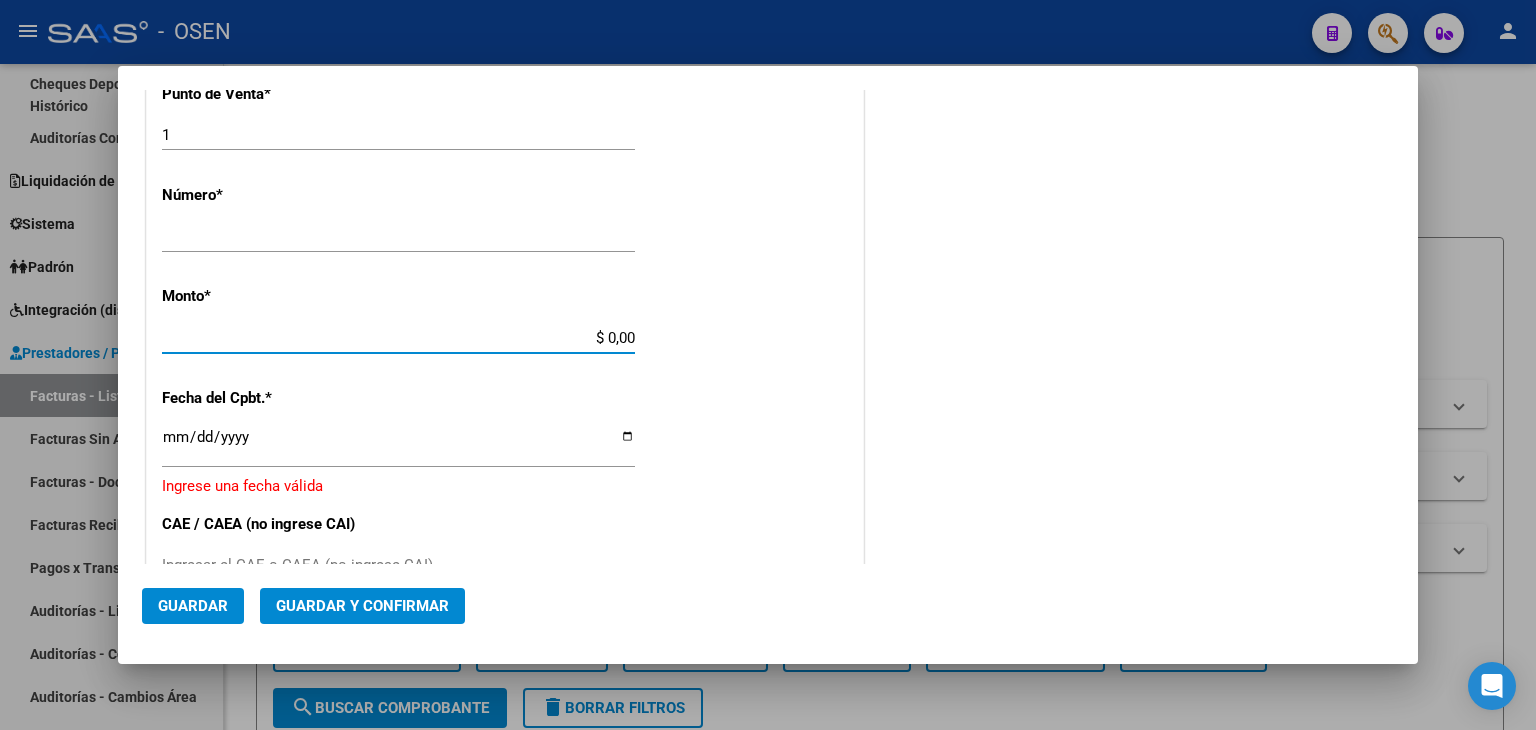 drag, startPoint x: 548, startPoint y: 339, endPoint x: 696, endPoint y: 345, distance: 148.12157 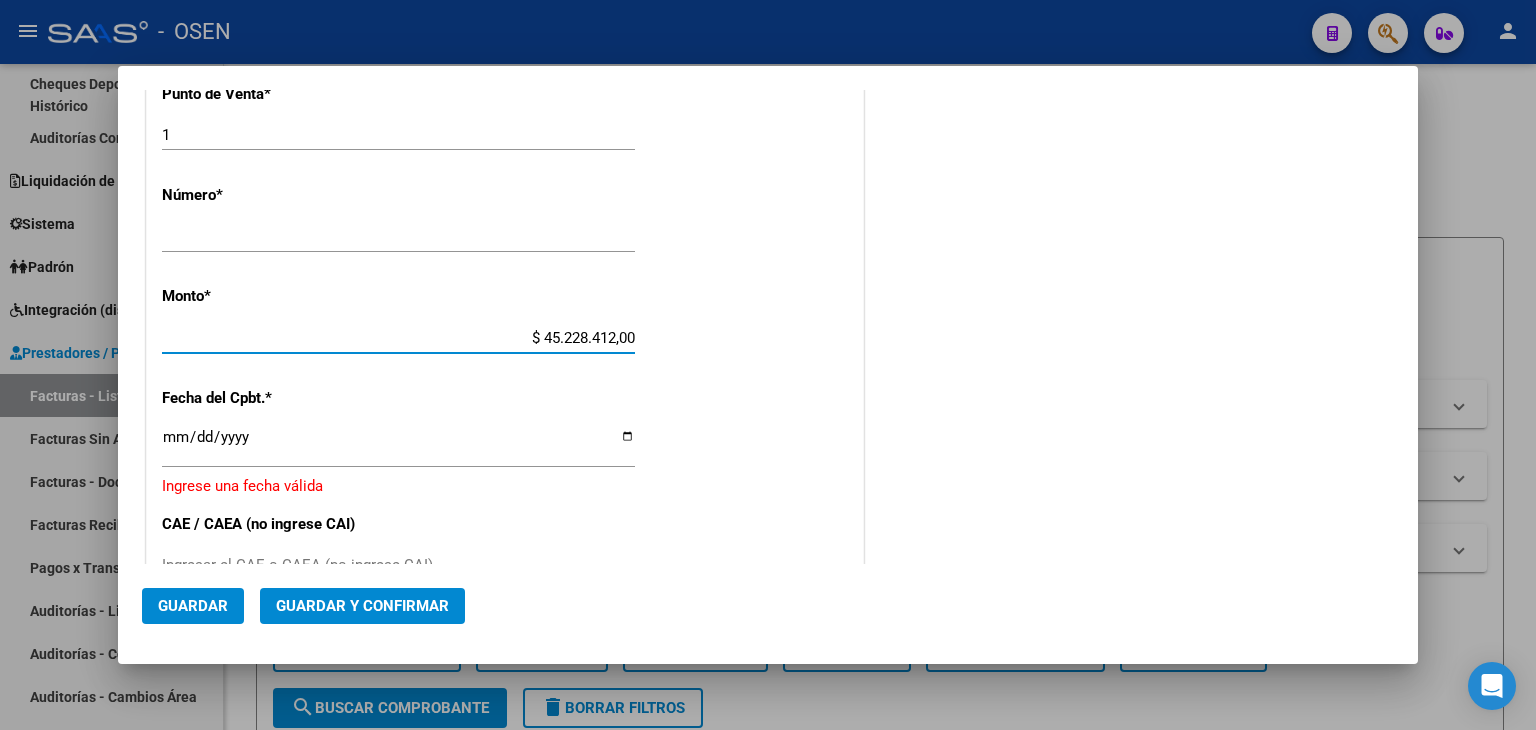 type on "$ 45.228.412,00" 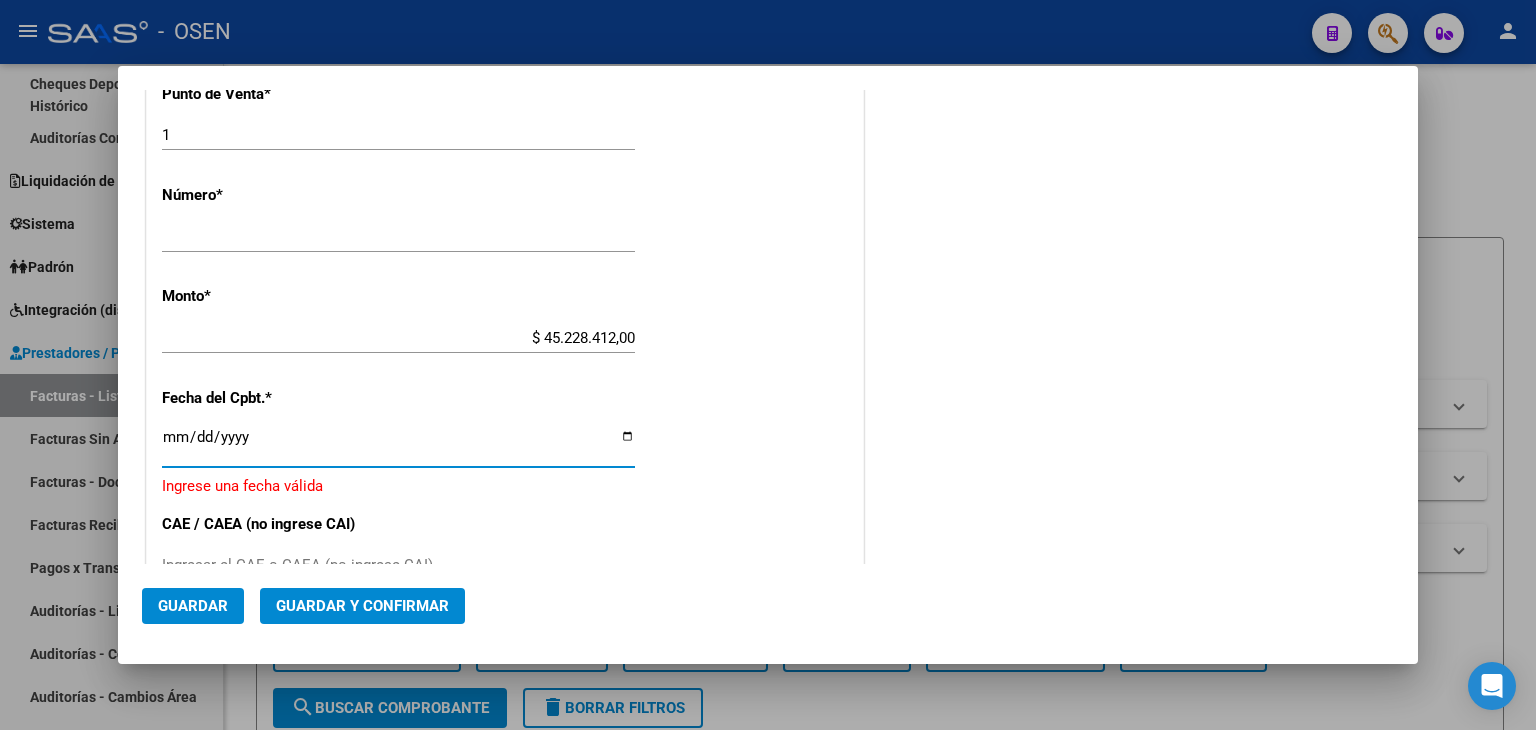 click on "Ingresar la fecha" at bounding box center (398, 445) 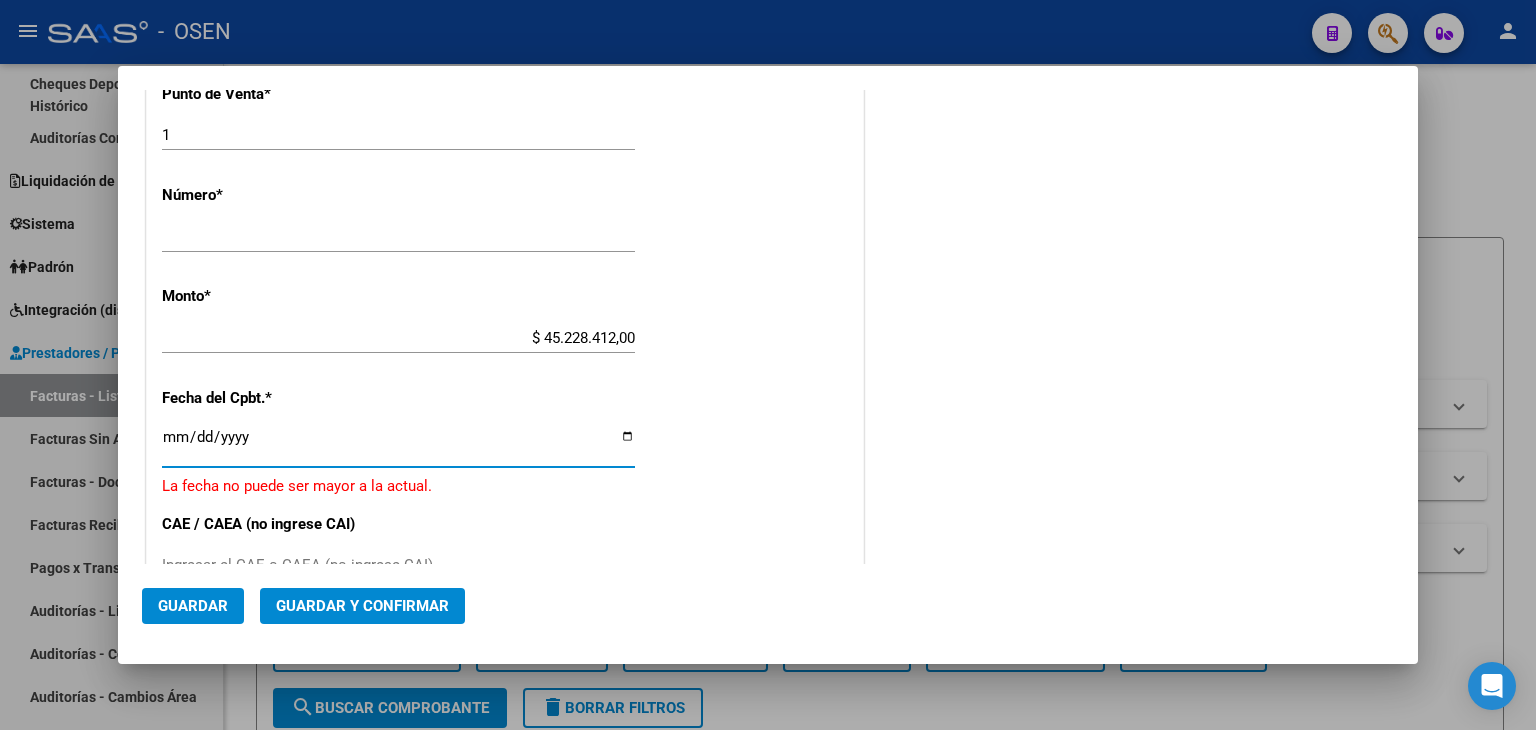 type on "2025-08-05" 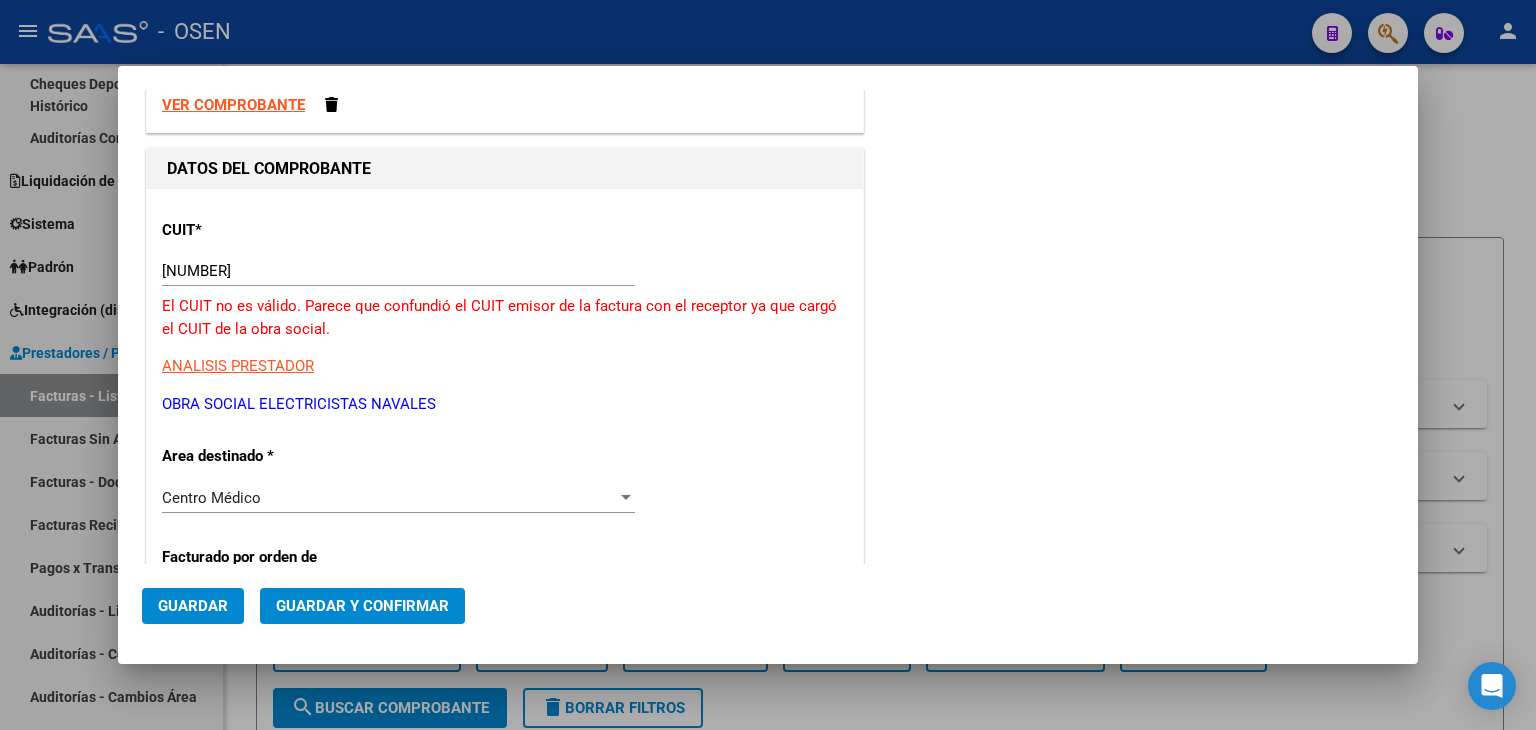 scroll, scrollTop: 0, scrollLeft: 0, axis: both 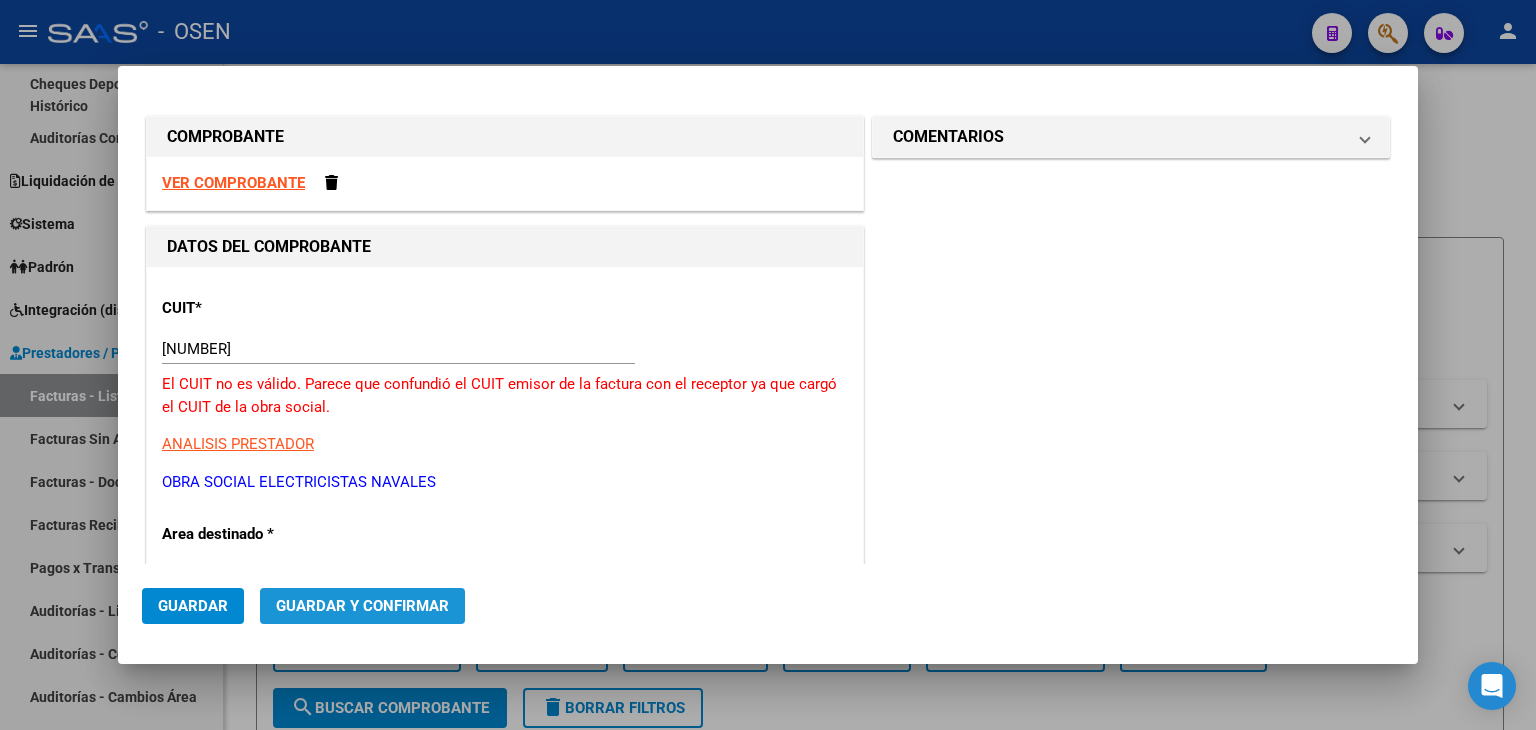 click on "Guardar y Confirmar" 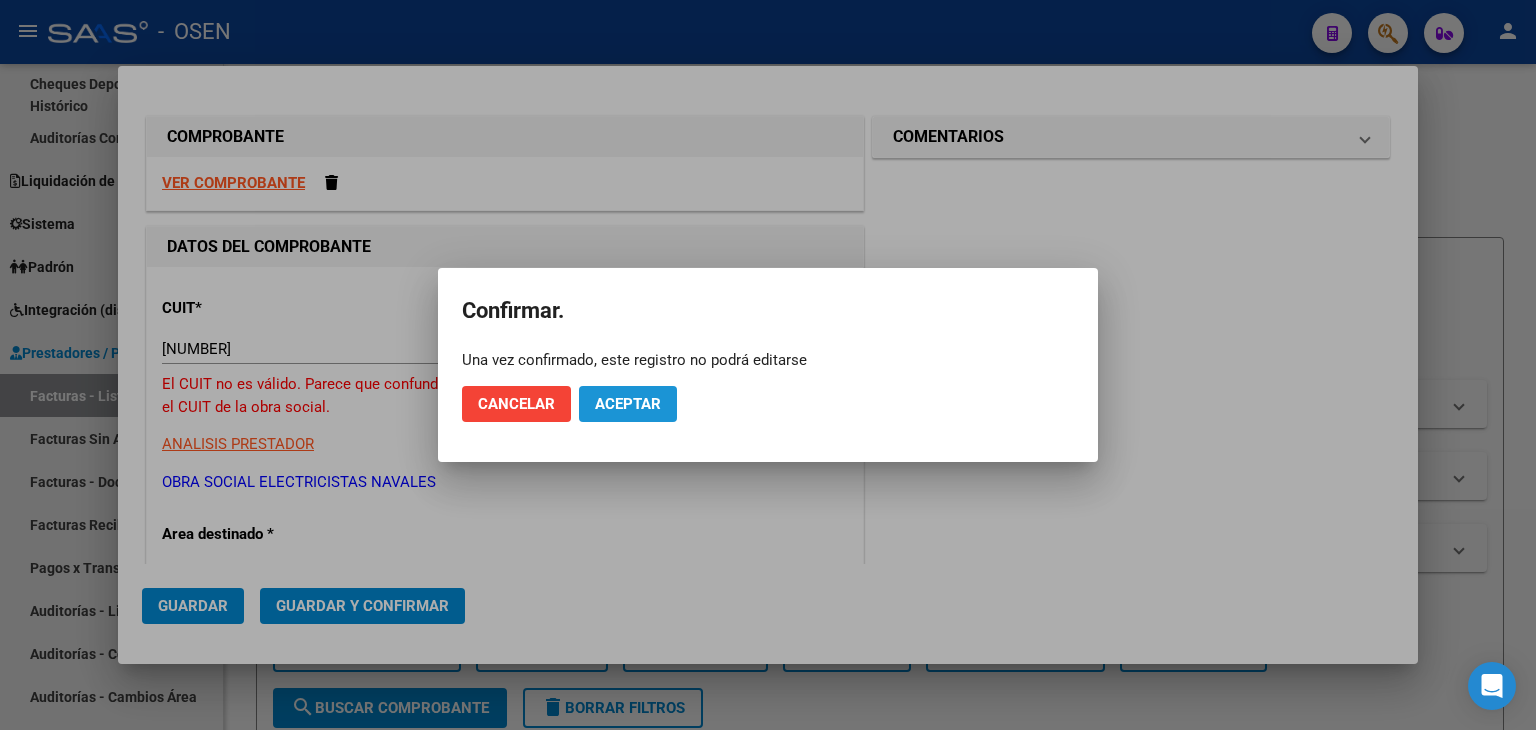 click on "Aceptar" 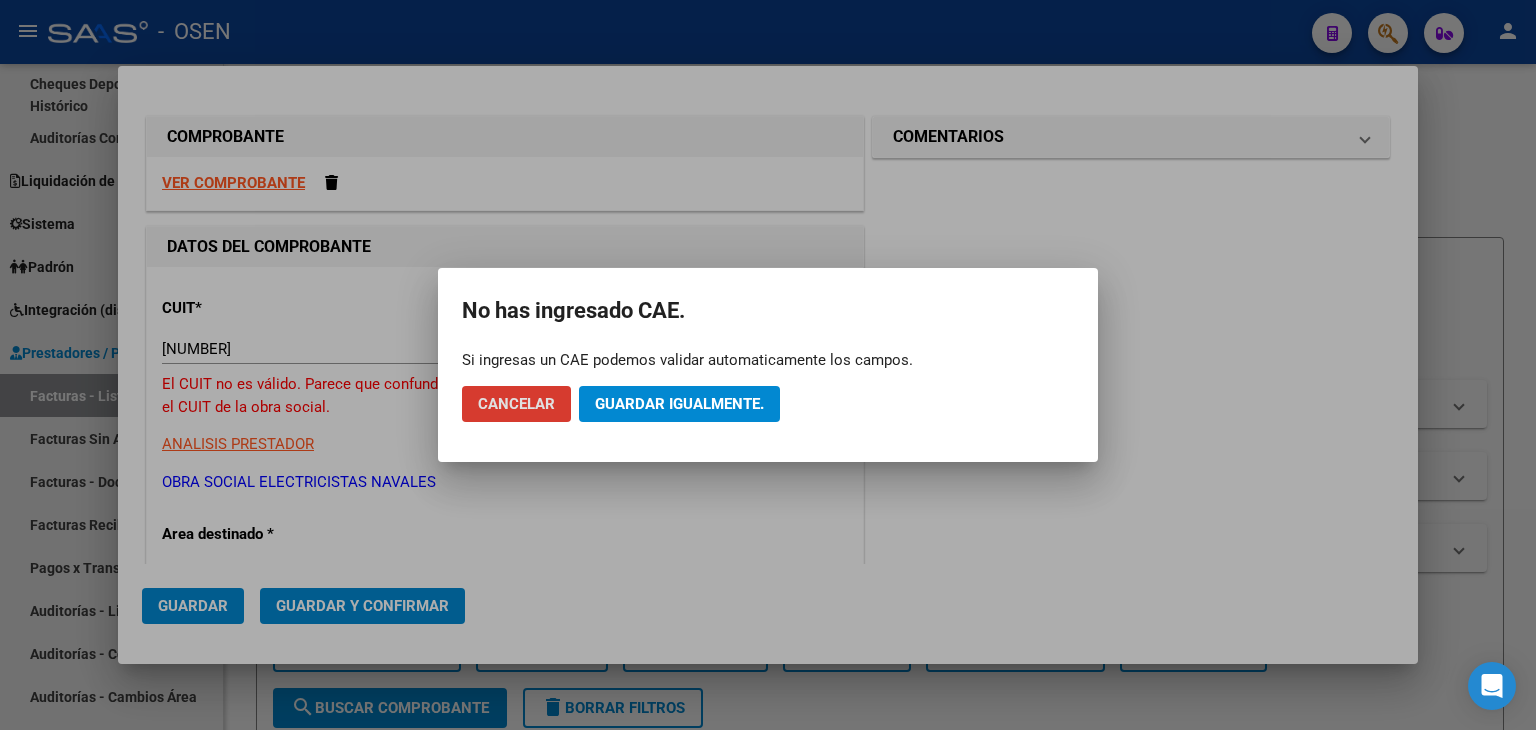 click on "Guardar igualmente." 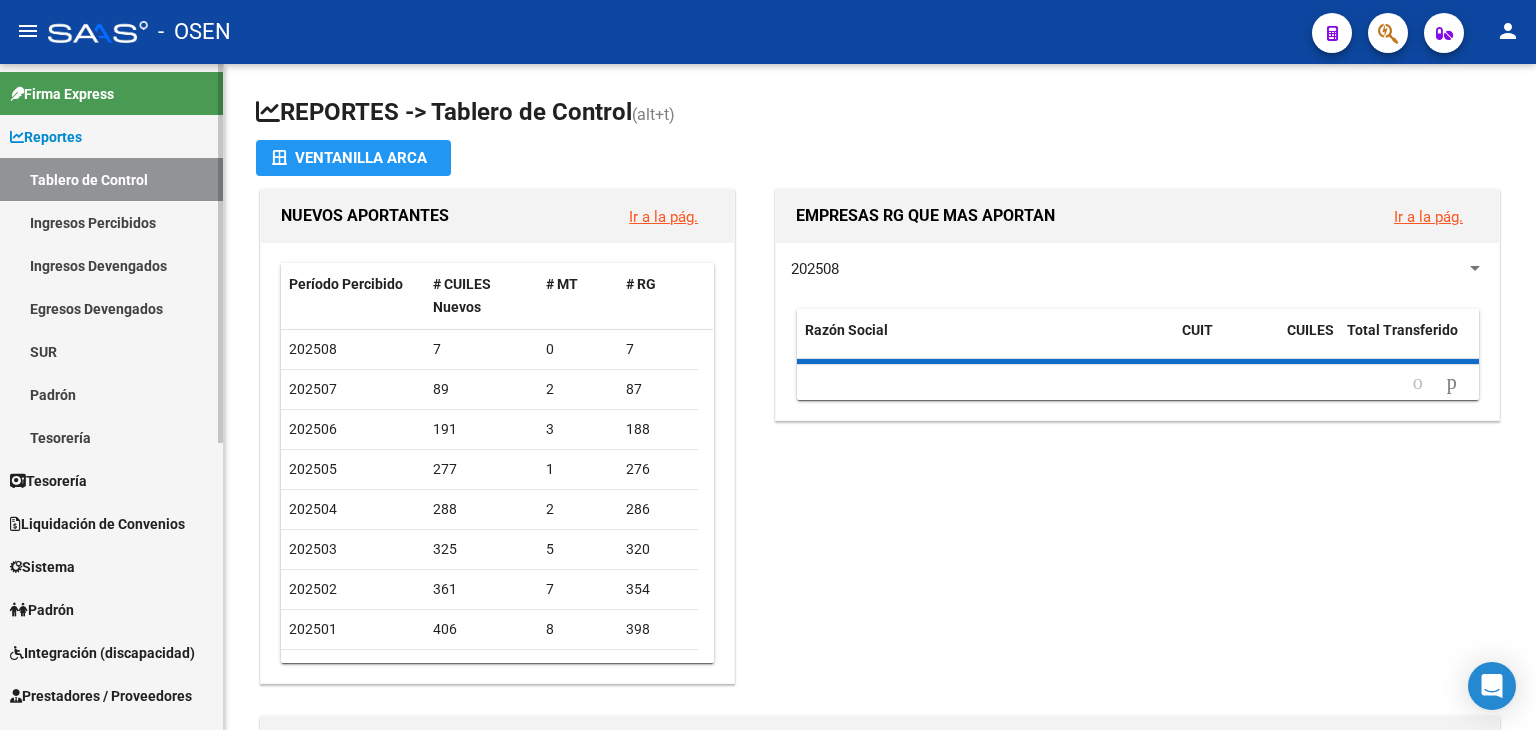 scroll, scrollTop: 0, scrollLeft: 0, axis: both 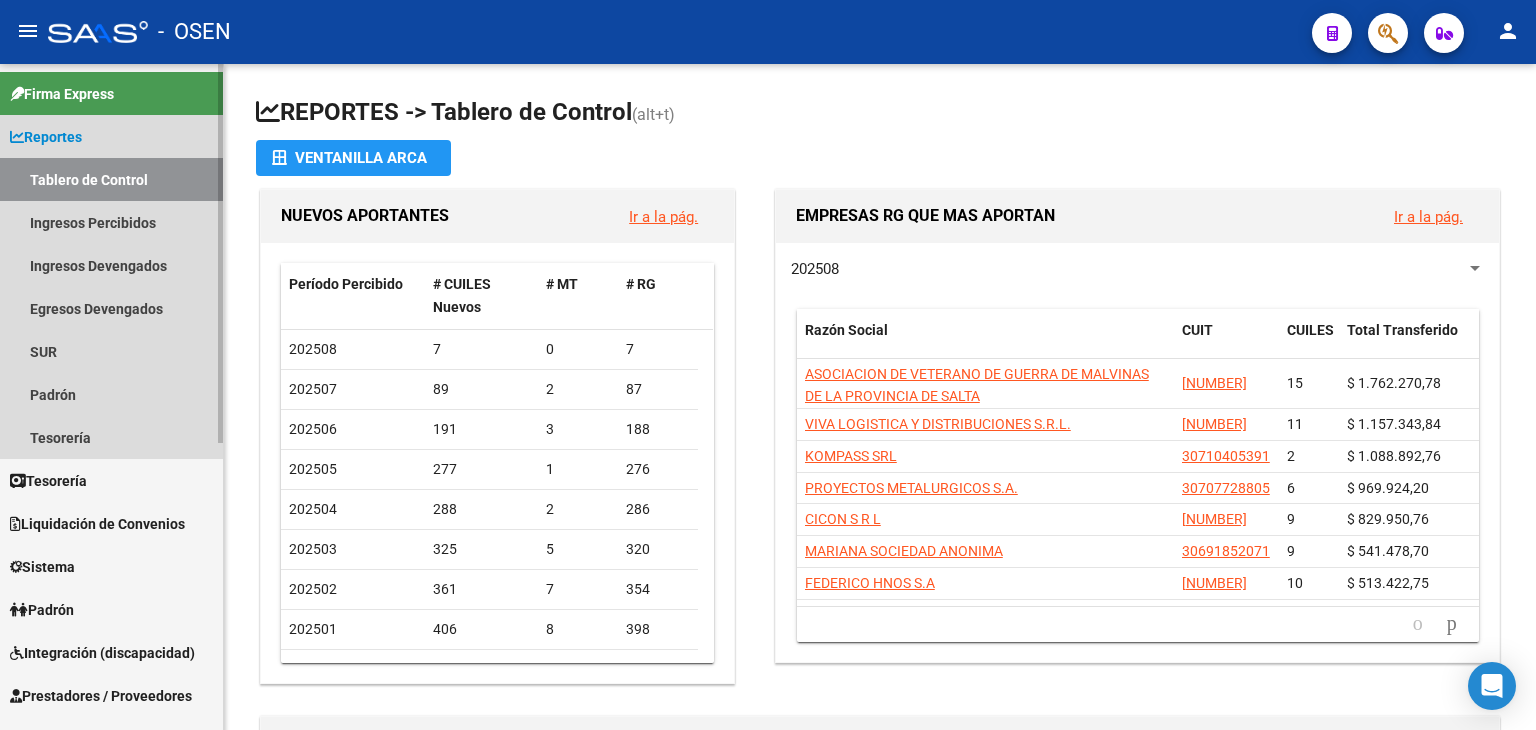 click on "Reportes" at bounding box center [111, 136] 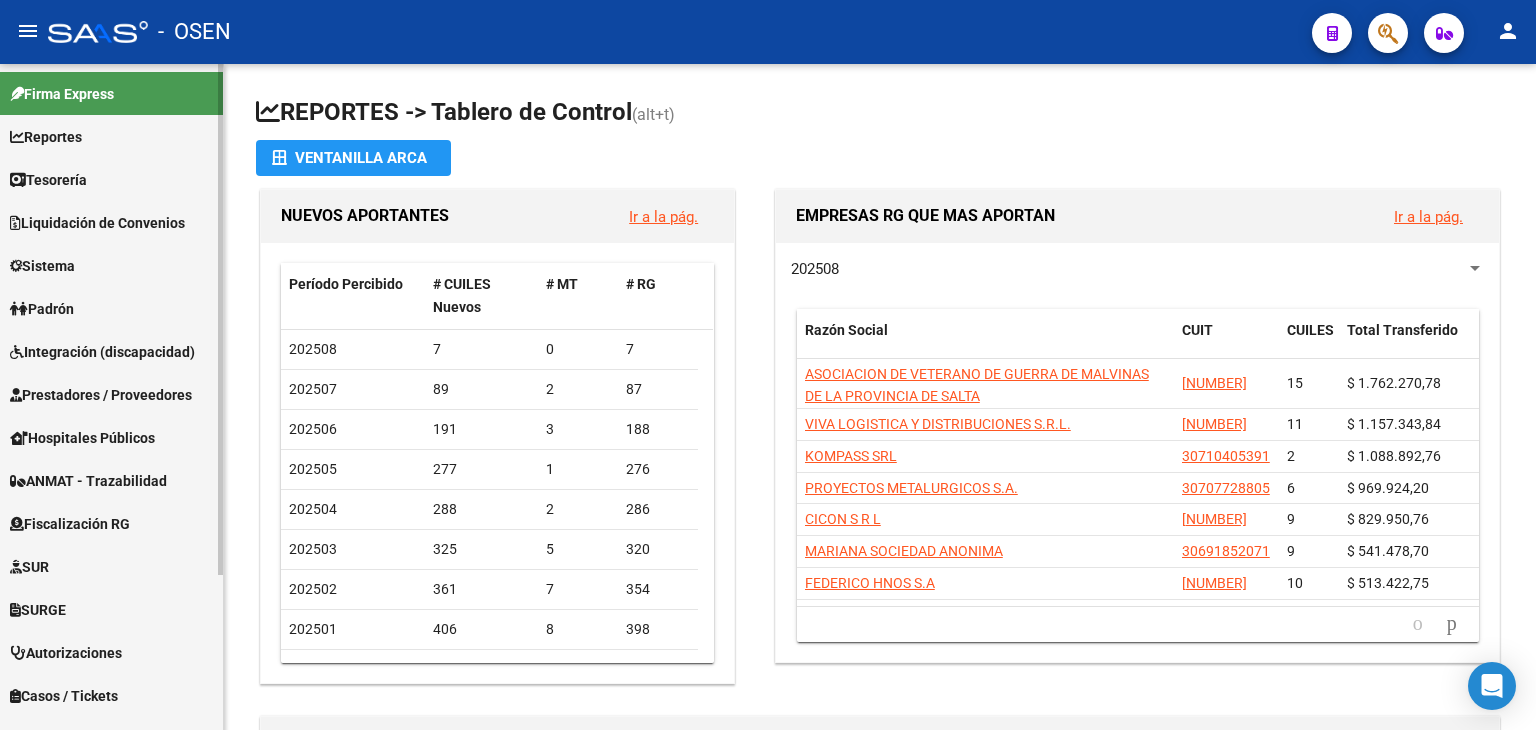 click on "Tesorería" at bounding box center [111, 179] 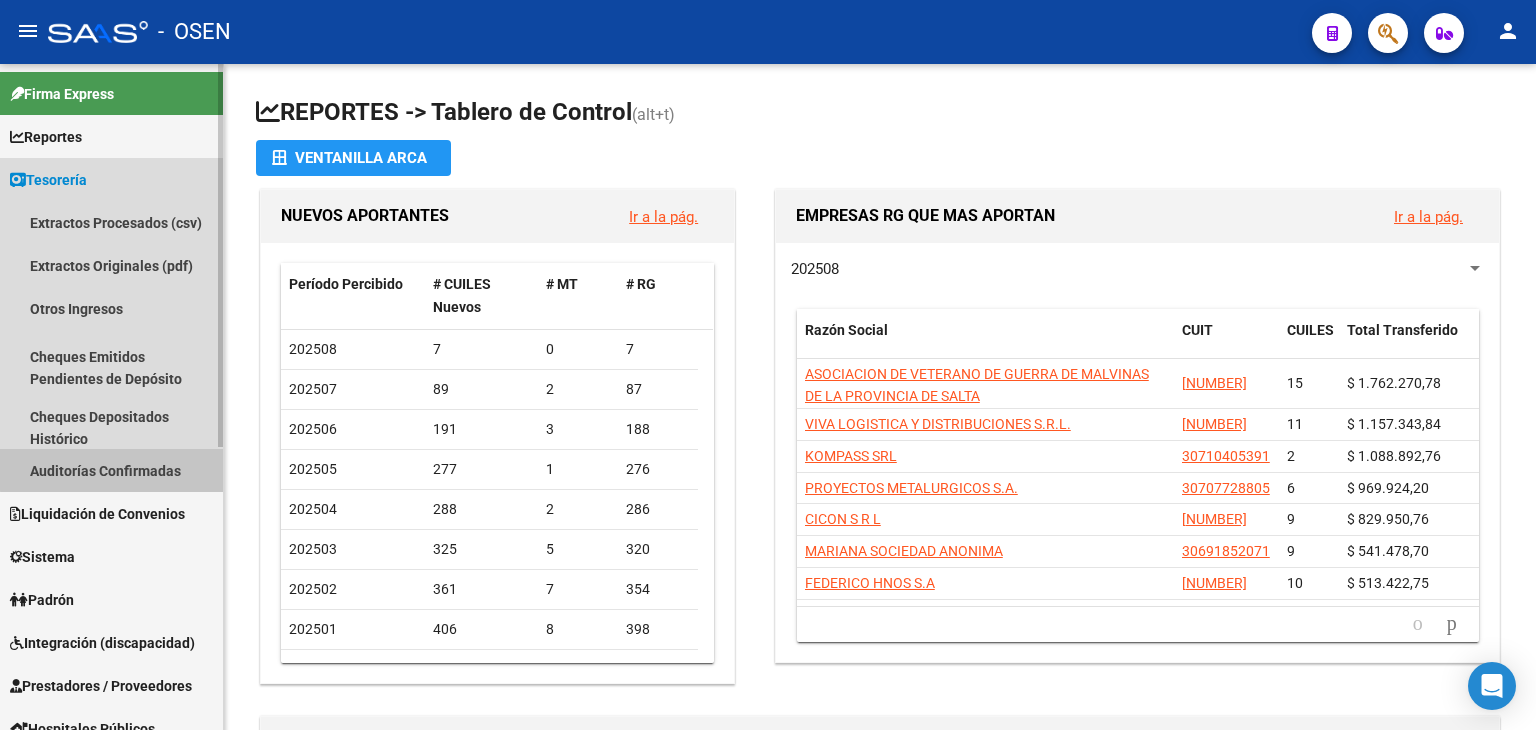 click on "Auditorías Confirmadas" at bounding box center (111, 470) 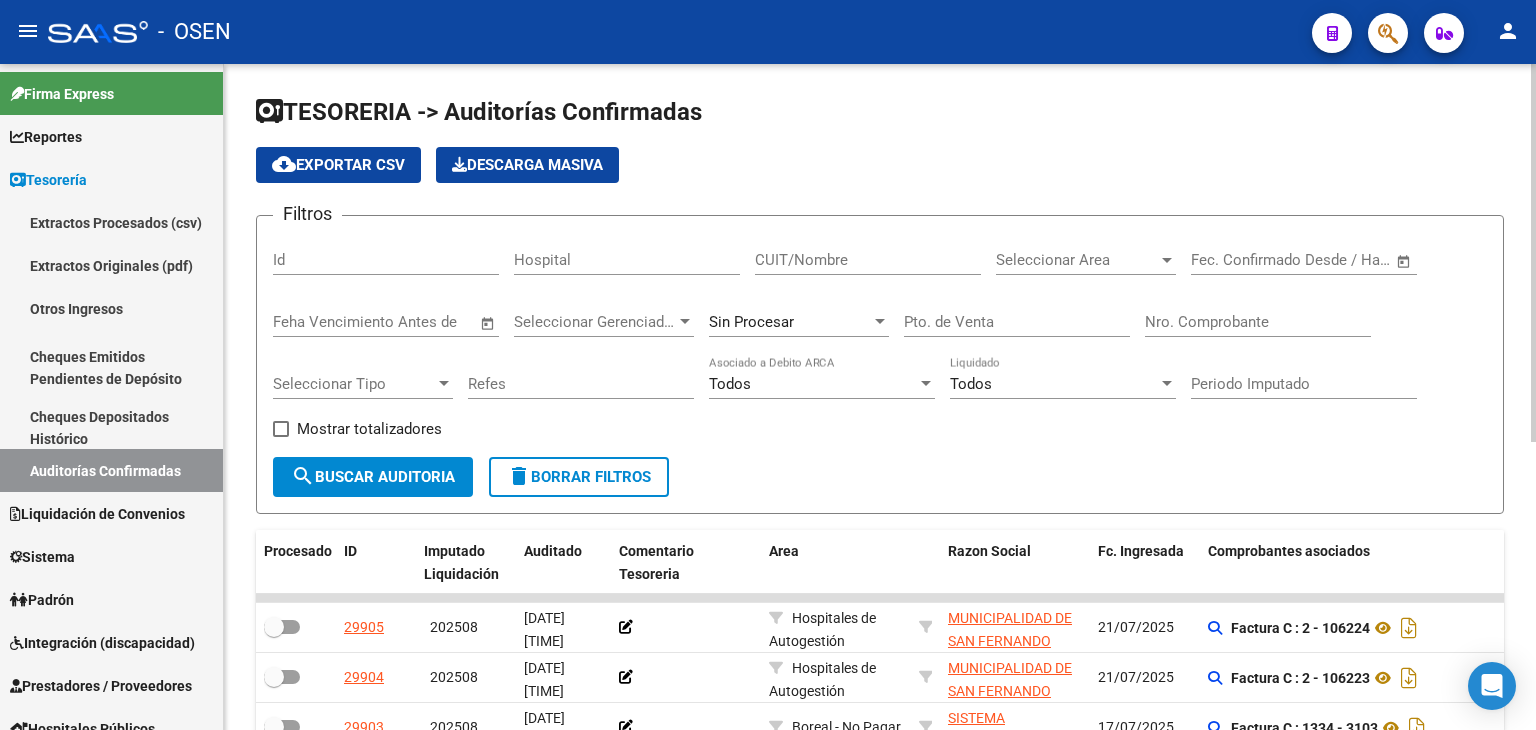 click on "CUIT/Nombre" 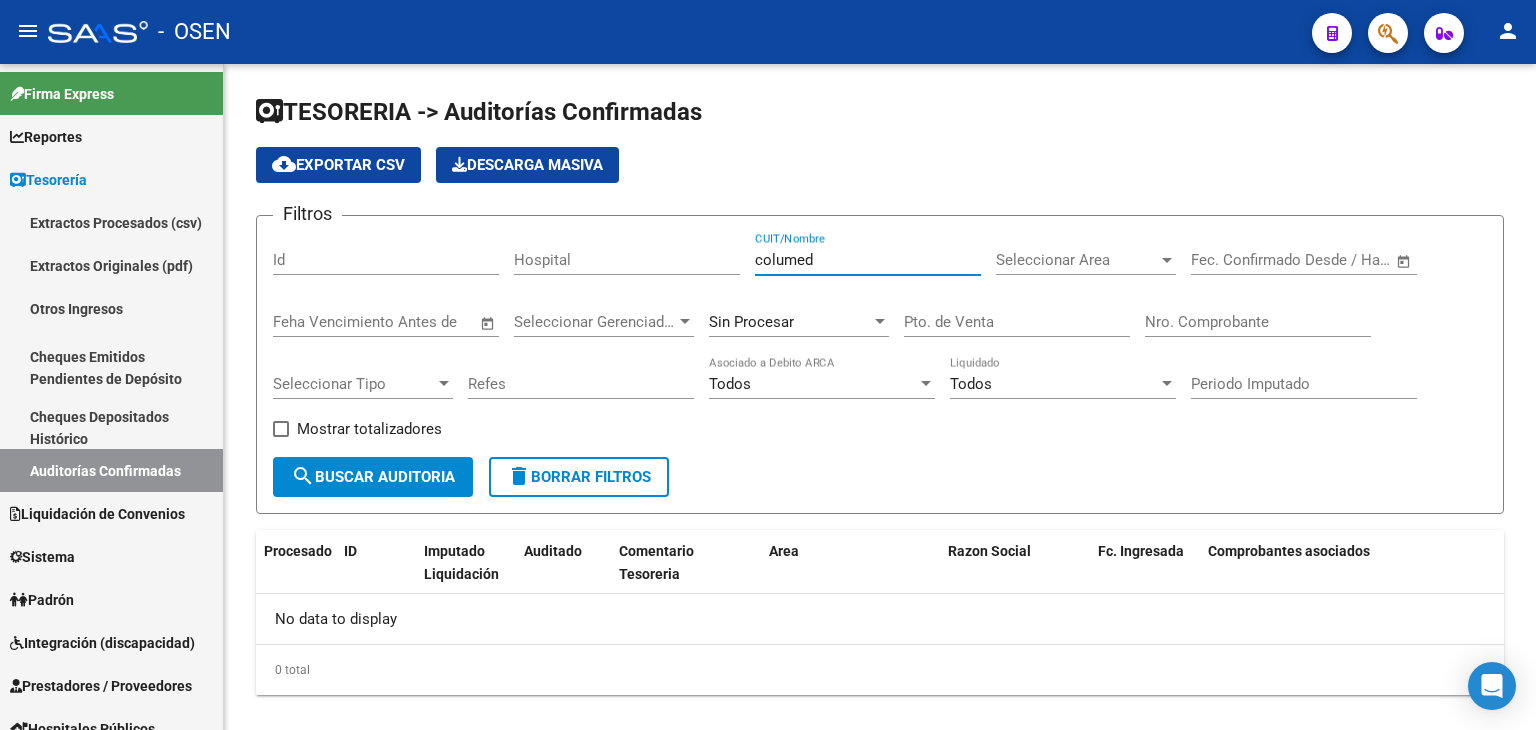 type on "columed" 